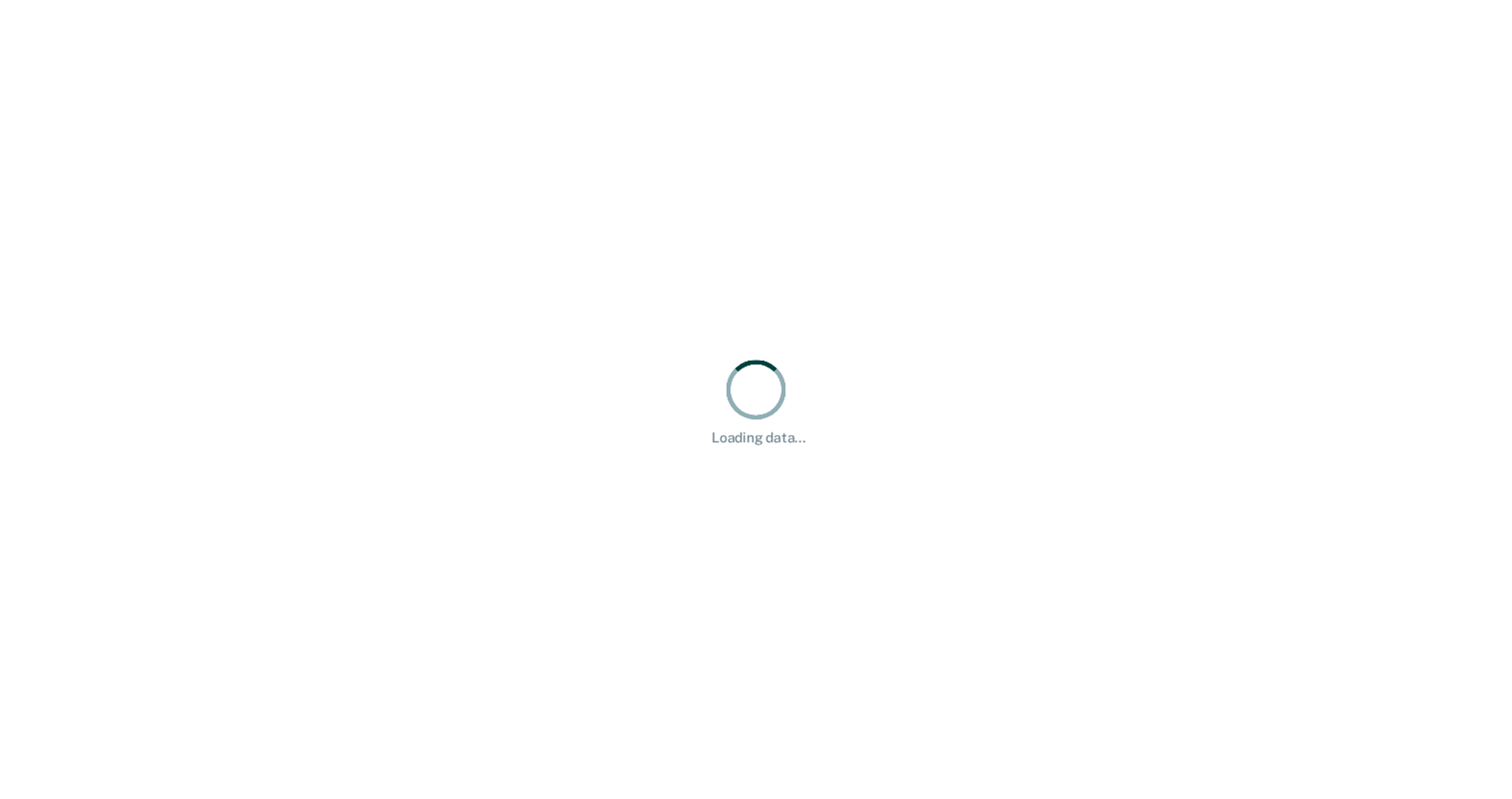 scroll, scrollTop: 0, scrollLeft: 0, axis: both 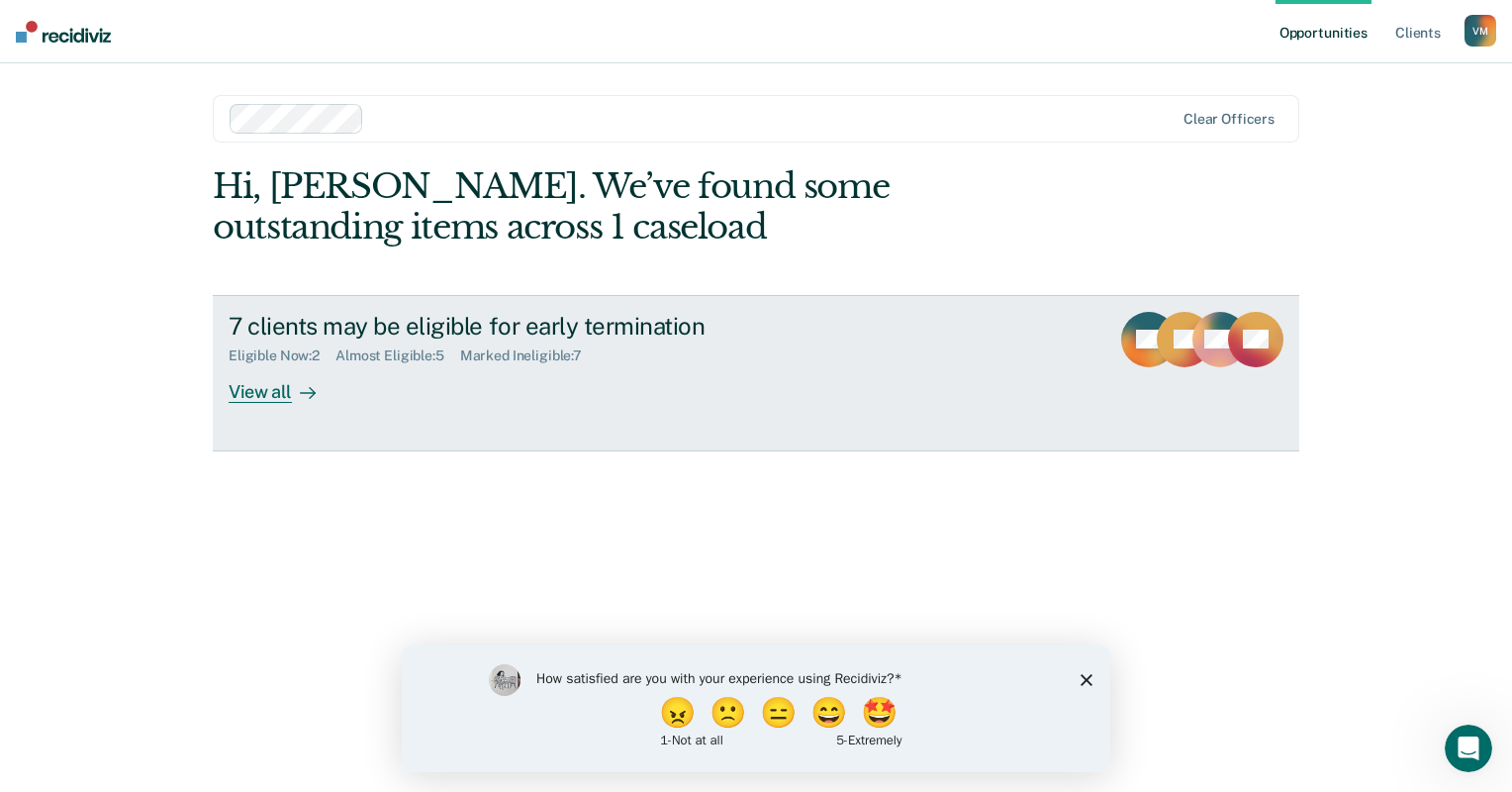 click on "View all" at bounding box center [284, 383] 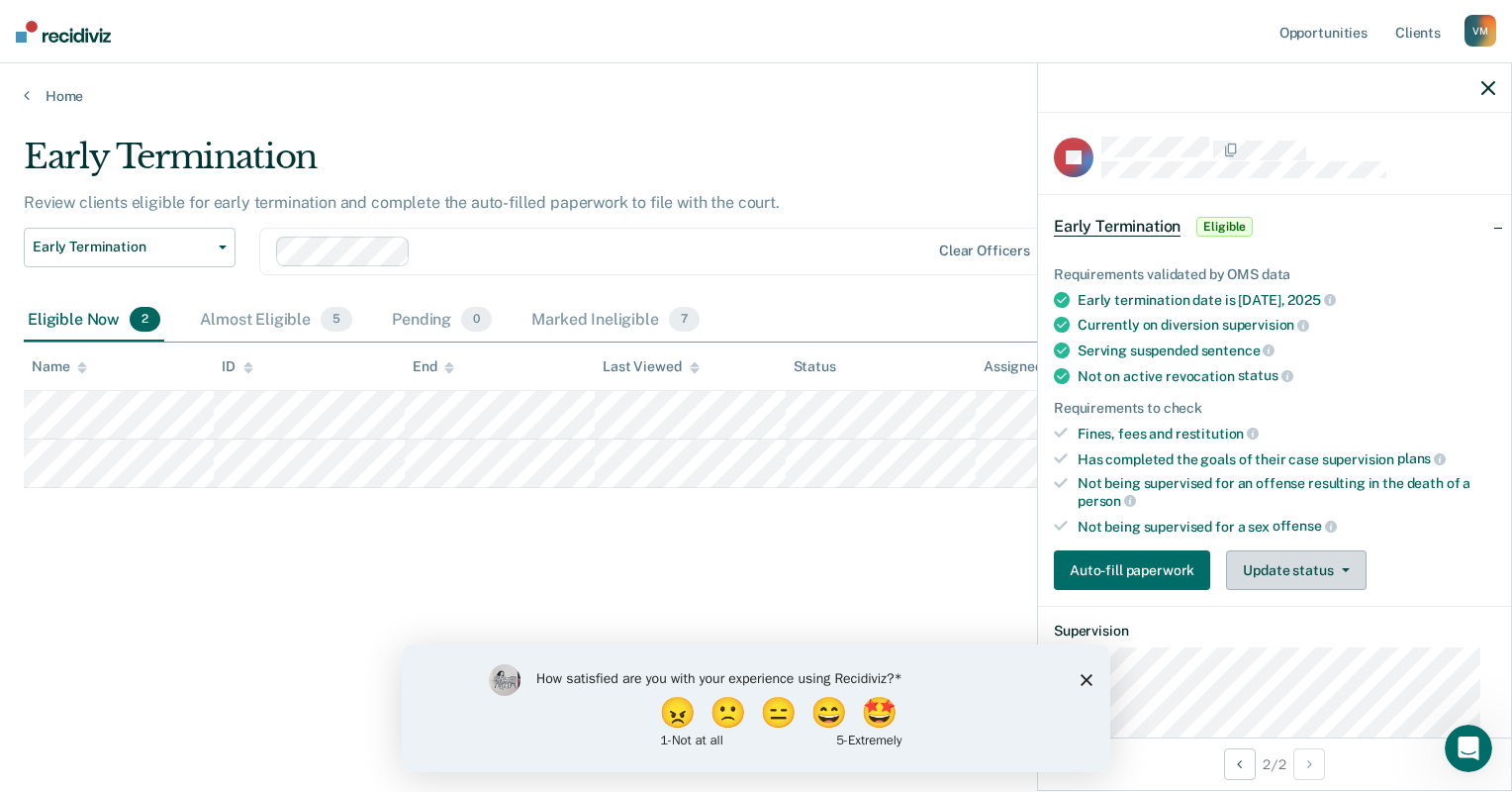 click on "Update status" at bounding box center [1295, 570] 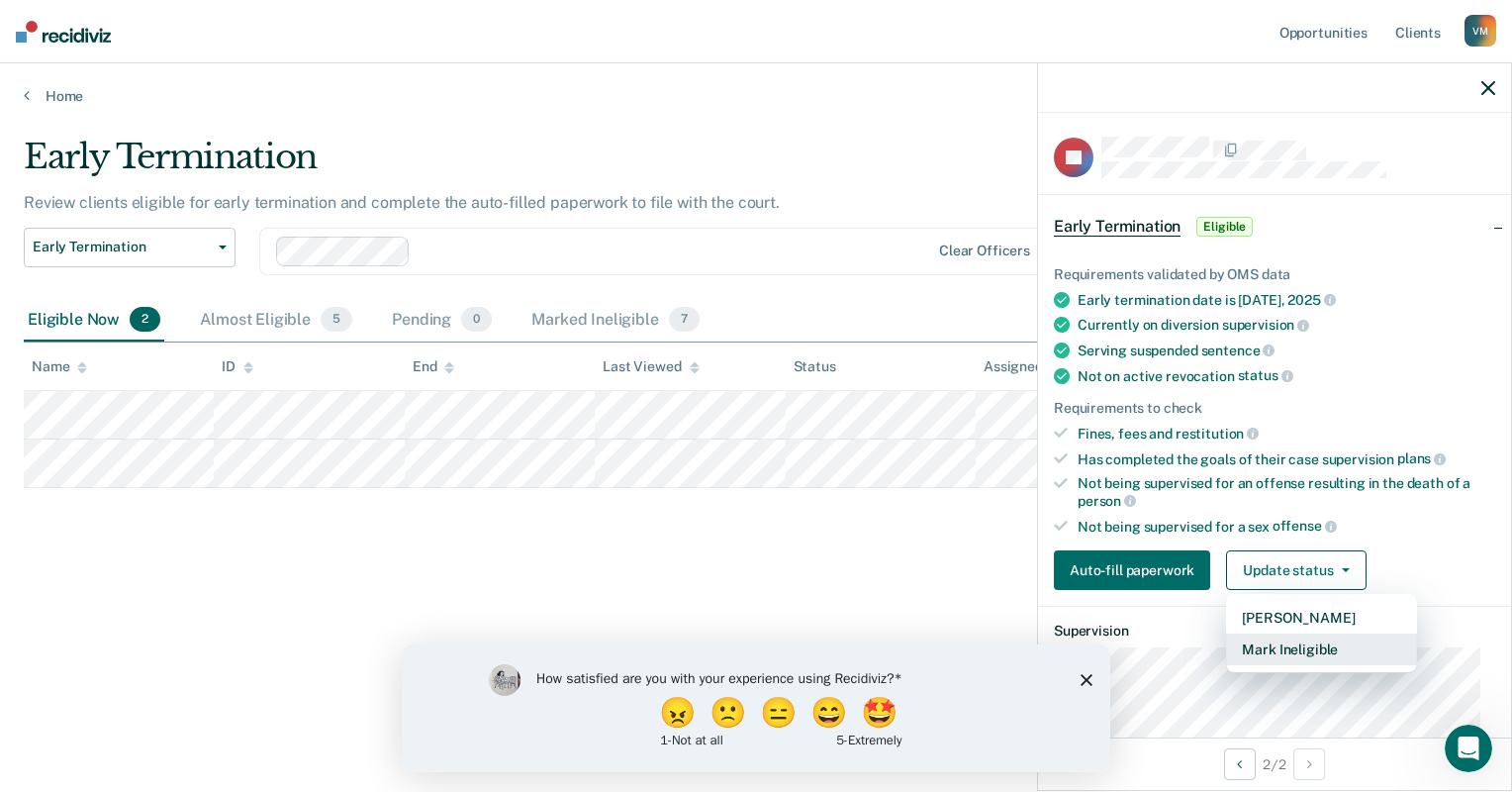 click on "Mark Ineligible" at bounding box center (1321, 649) 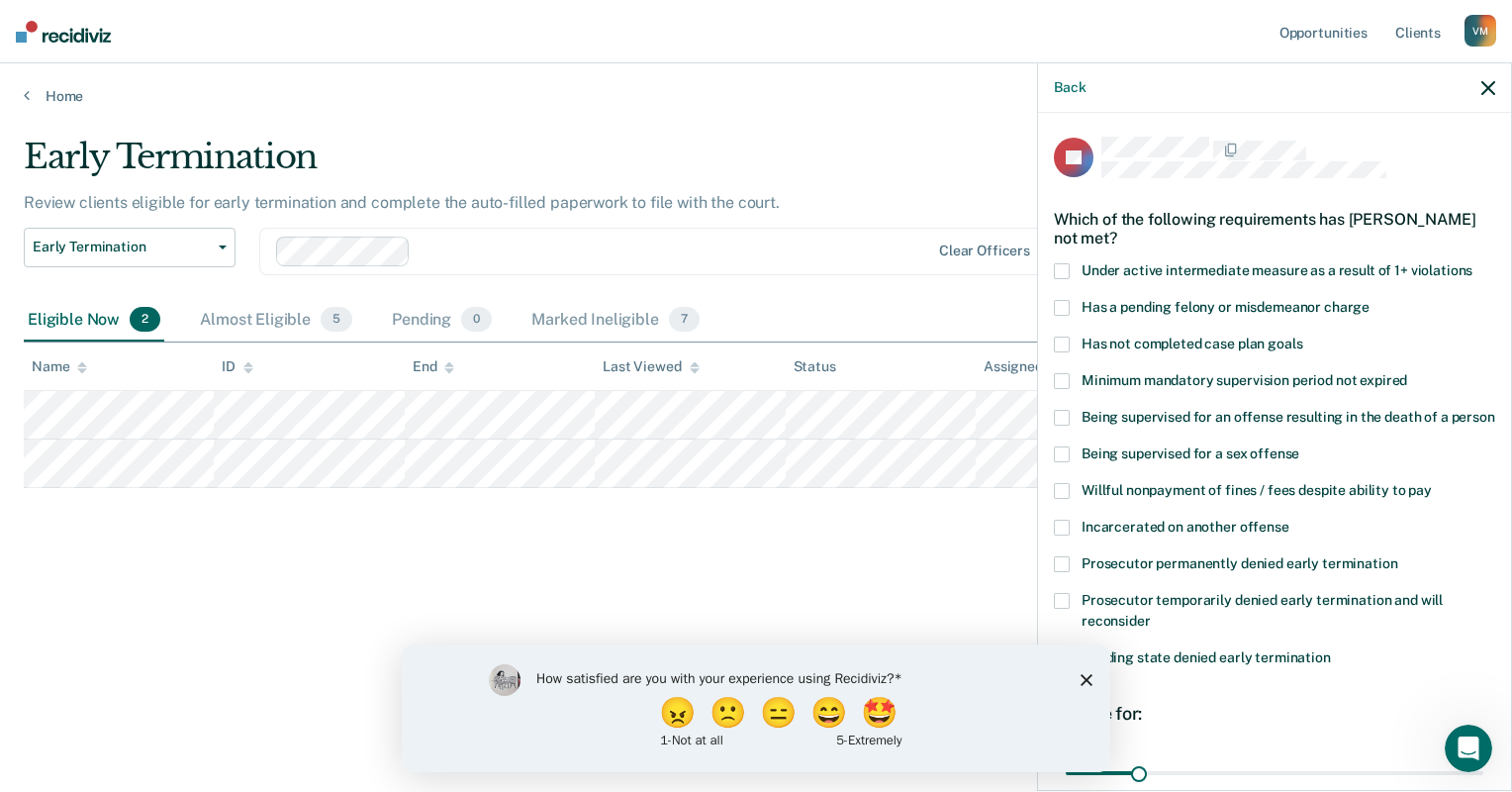 click at bounding box center (1062, 345) 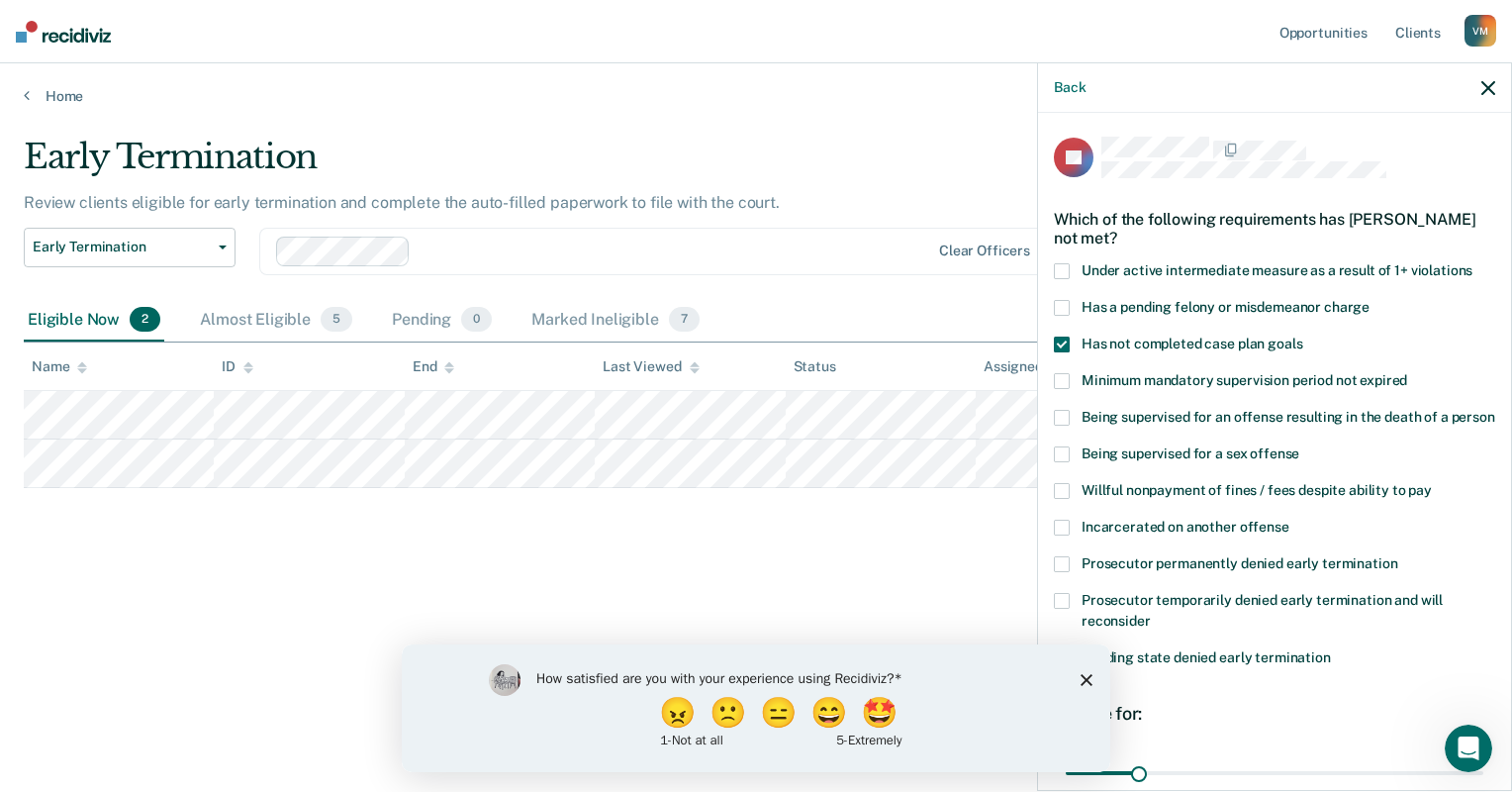click at bounding box center [1062, 491] 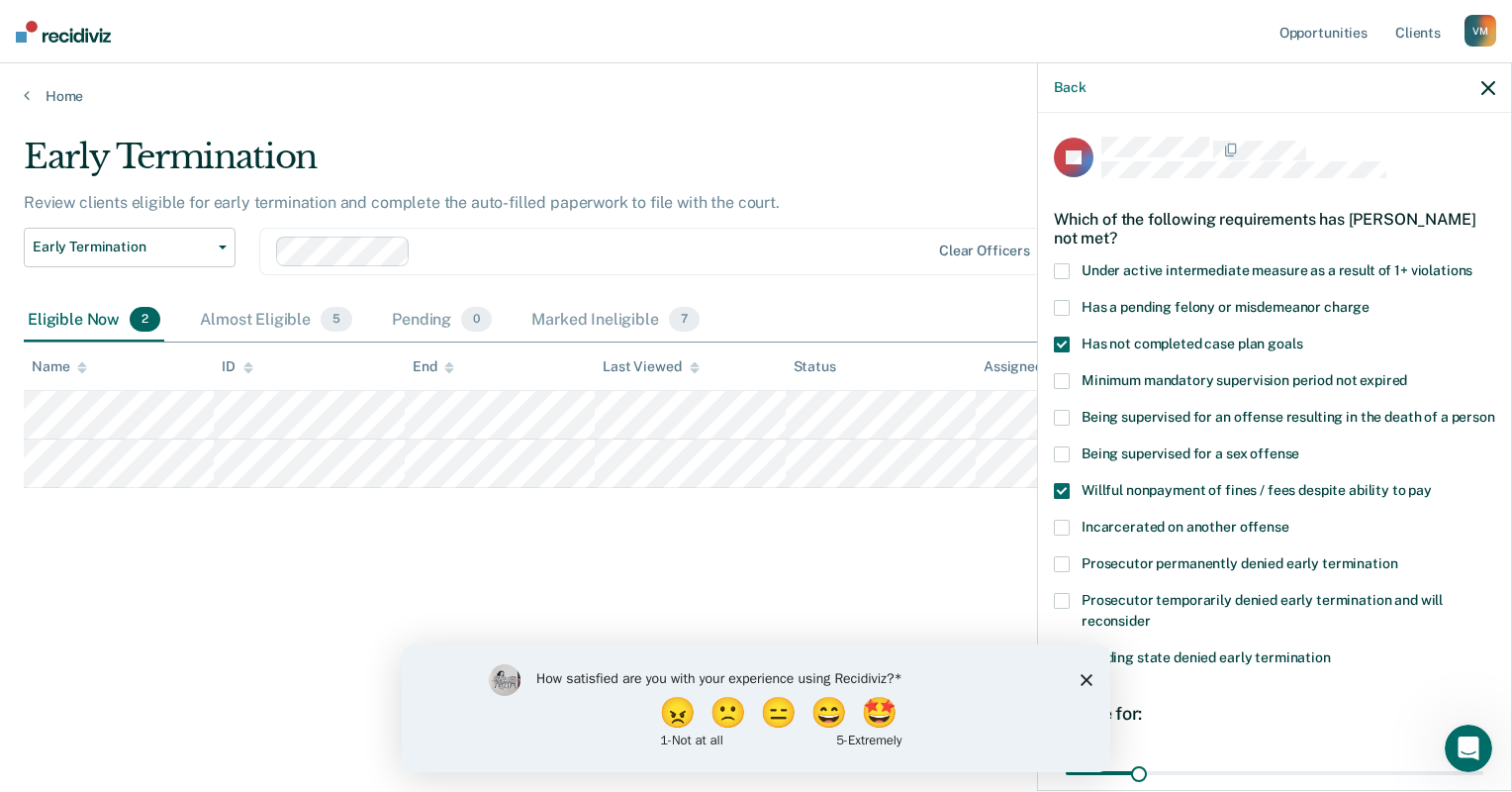 click at bounding box center (1062, 491) 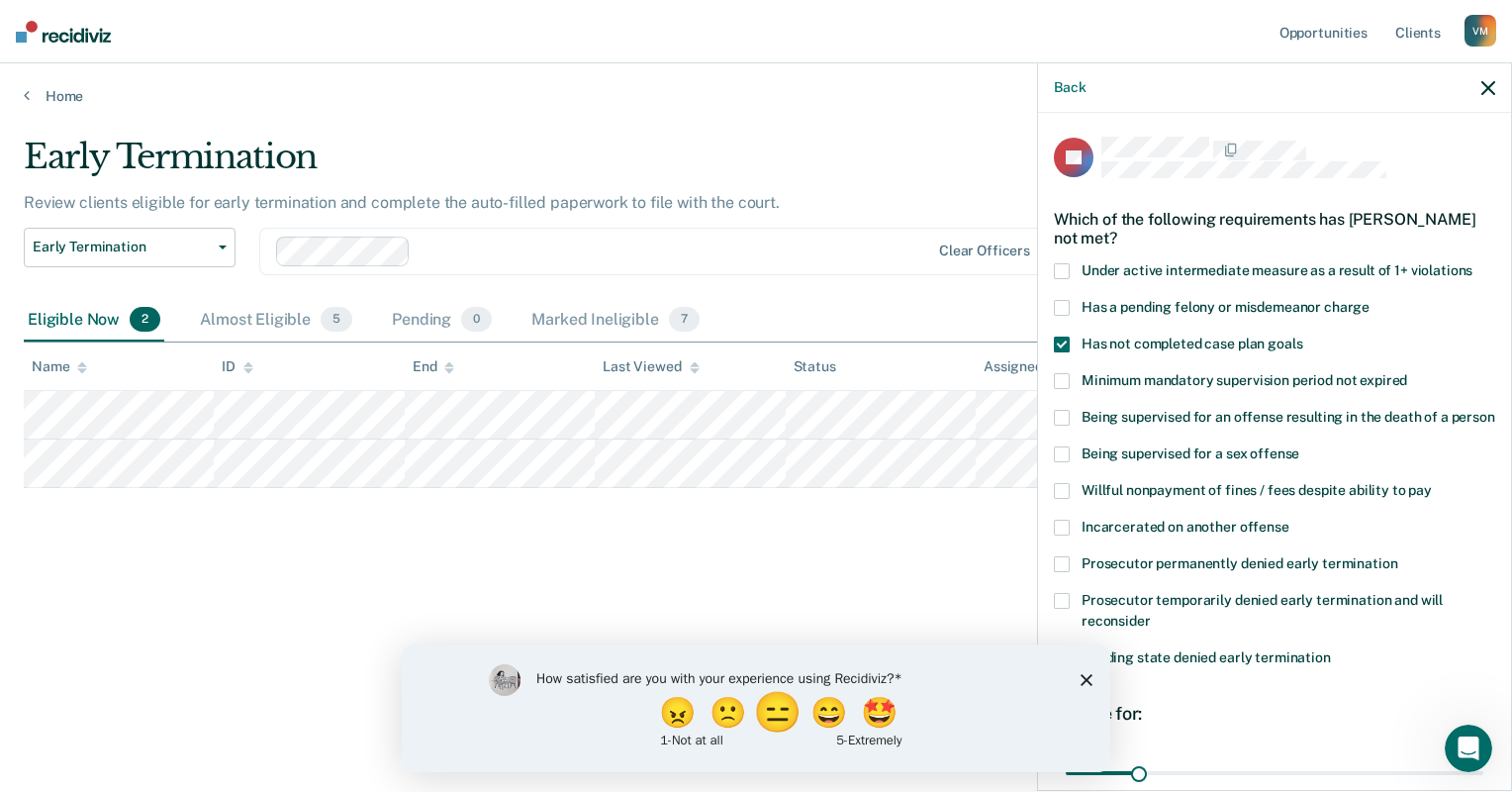 click on "😑" at bounding box center (780, 712) 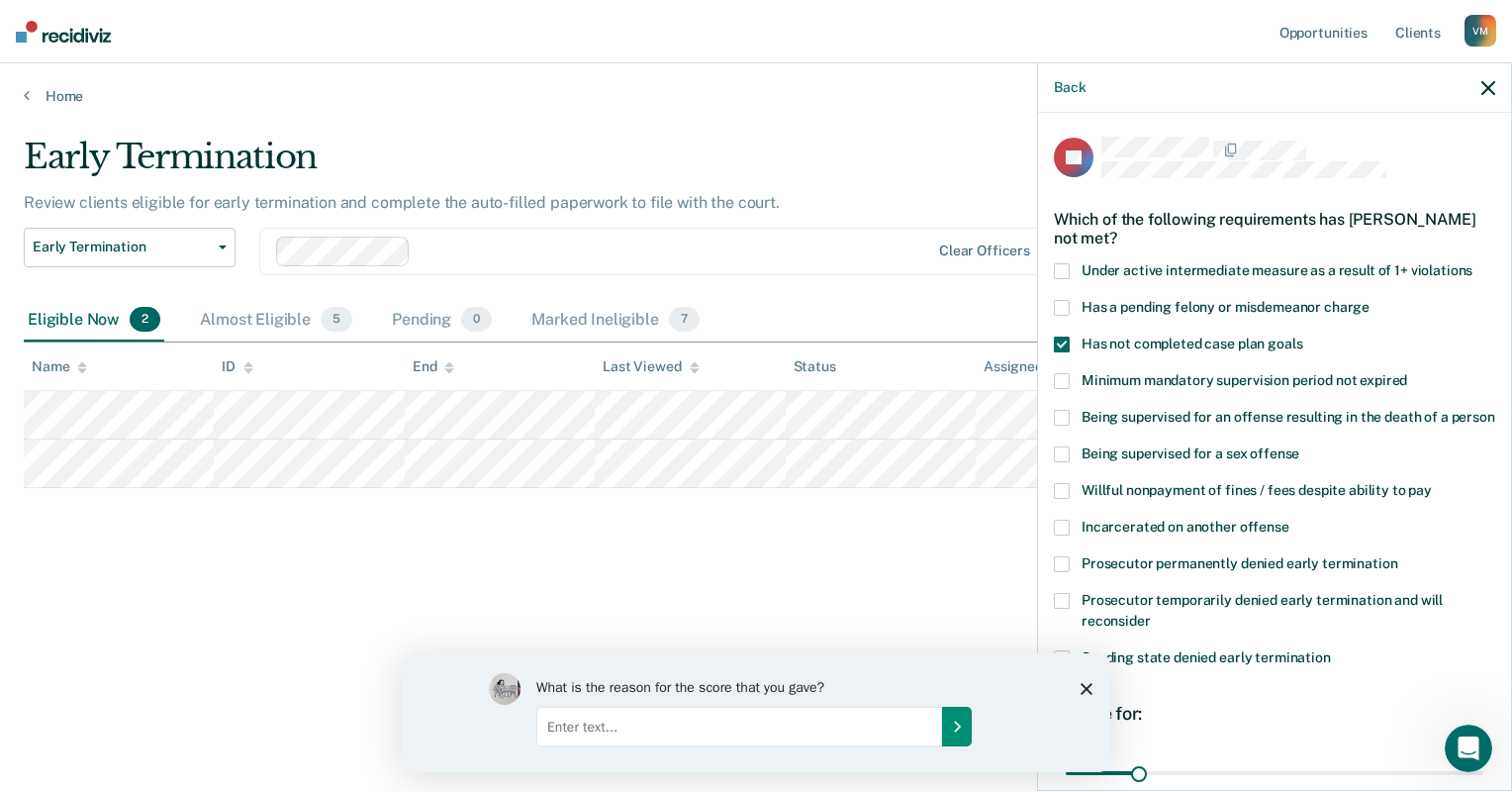 click 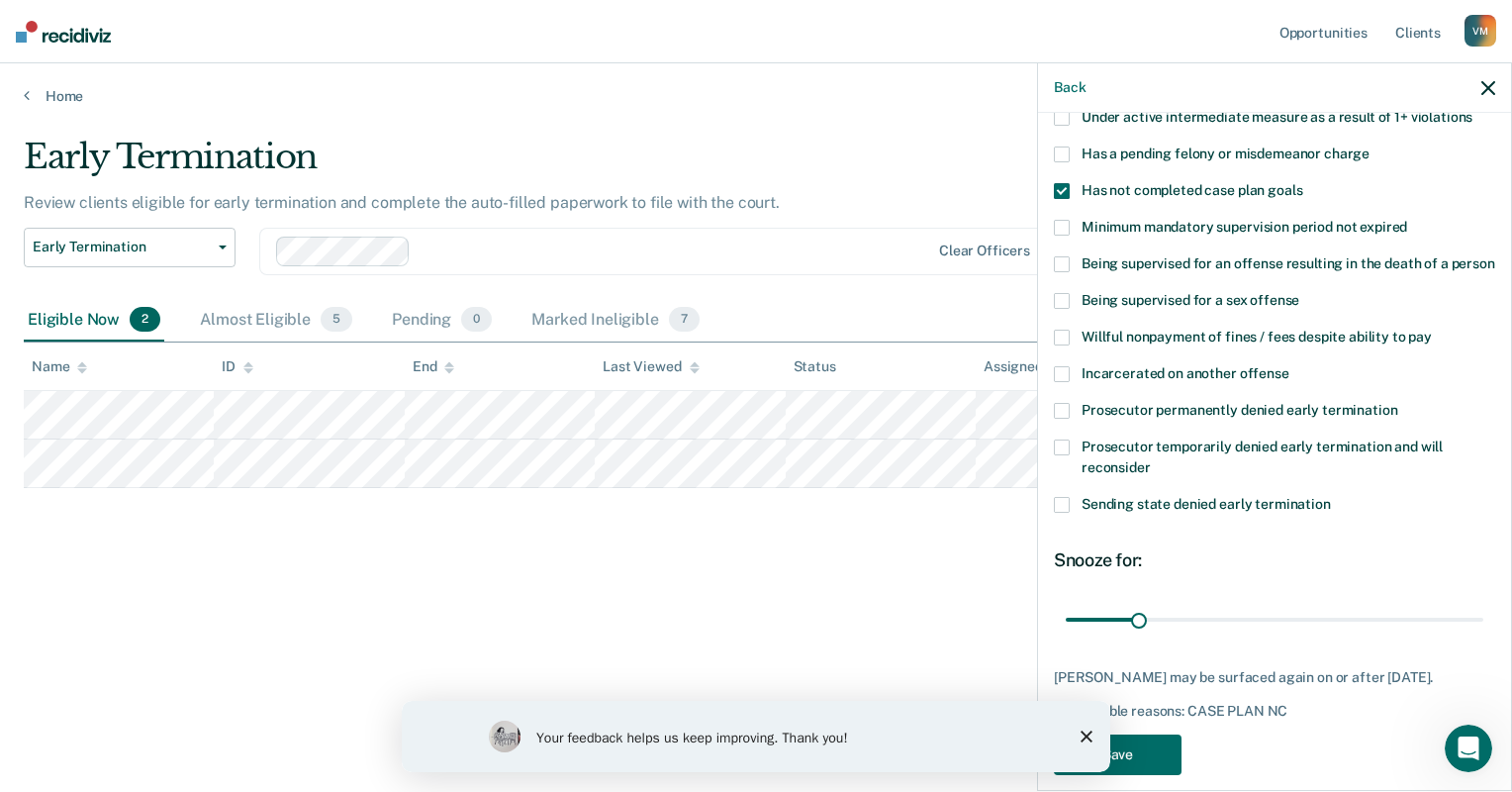 scroll, scrollTop: 148, scrollLeft: 0, axis: vertical 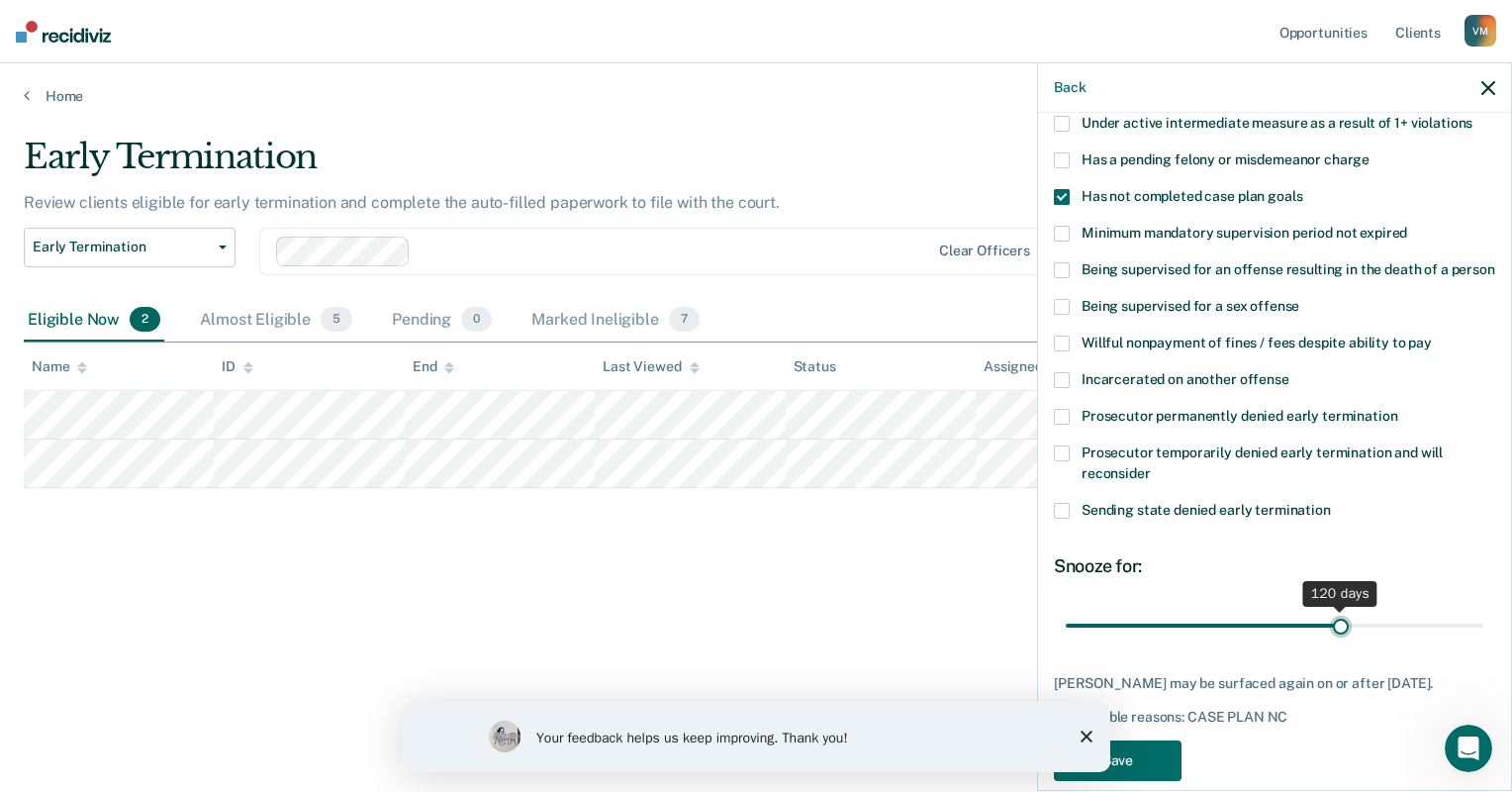 drag, startPoint x: 1133, startPoint y: 644, endPoint x: 1330, endPoint y: 644, distance: 197 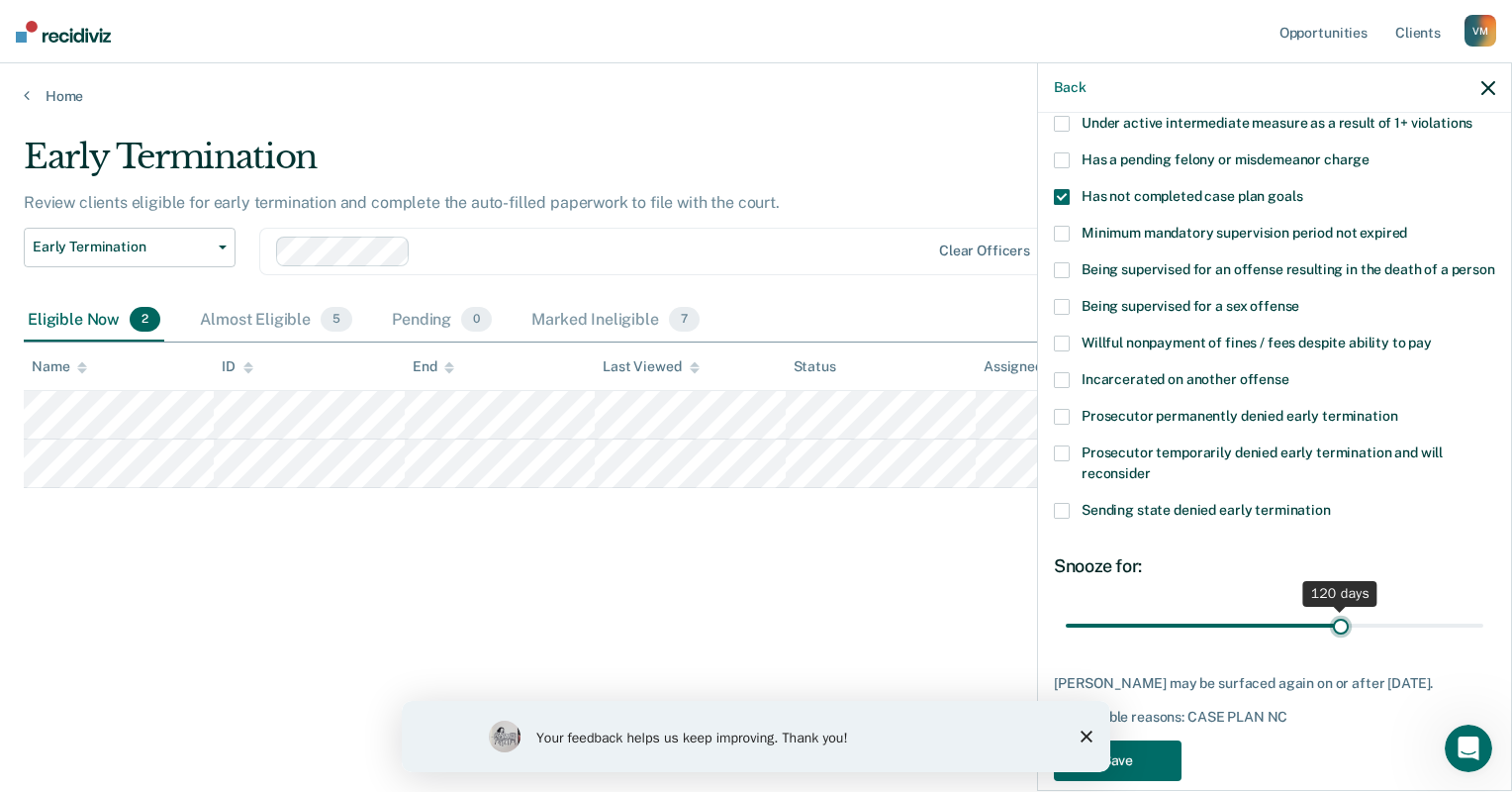 click at bounding box center (1275, 626) 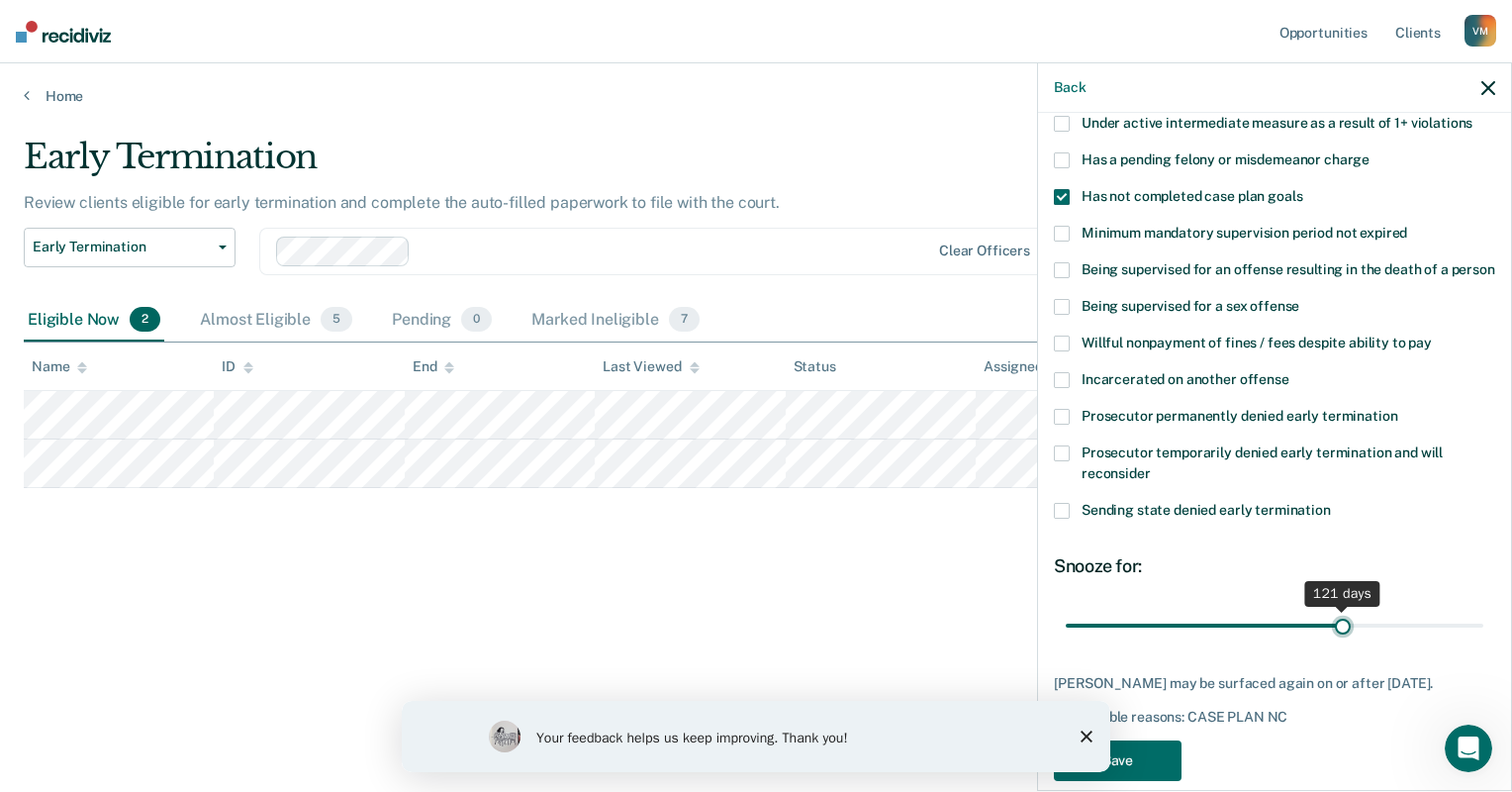 type on "120" 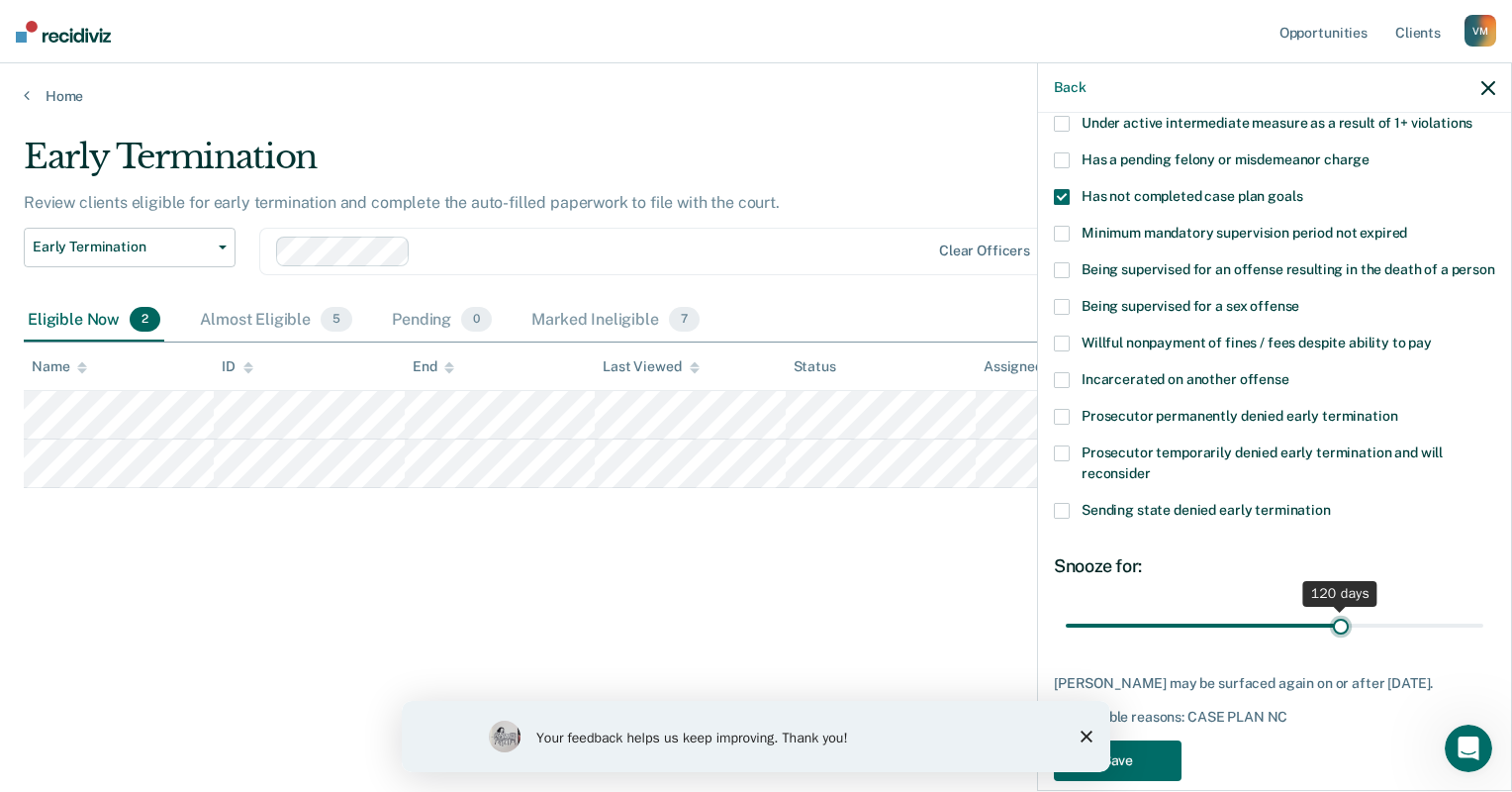 click at bounding box center (1275, 626) 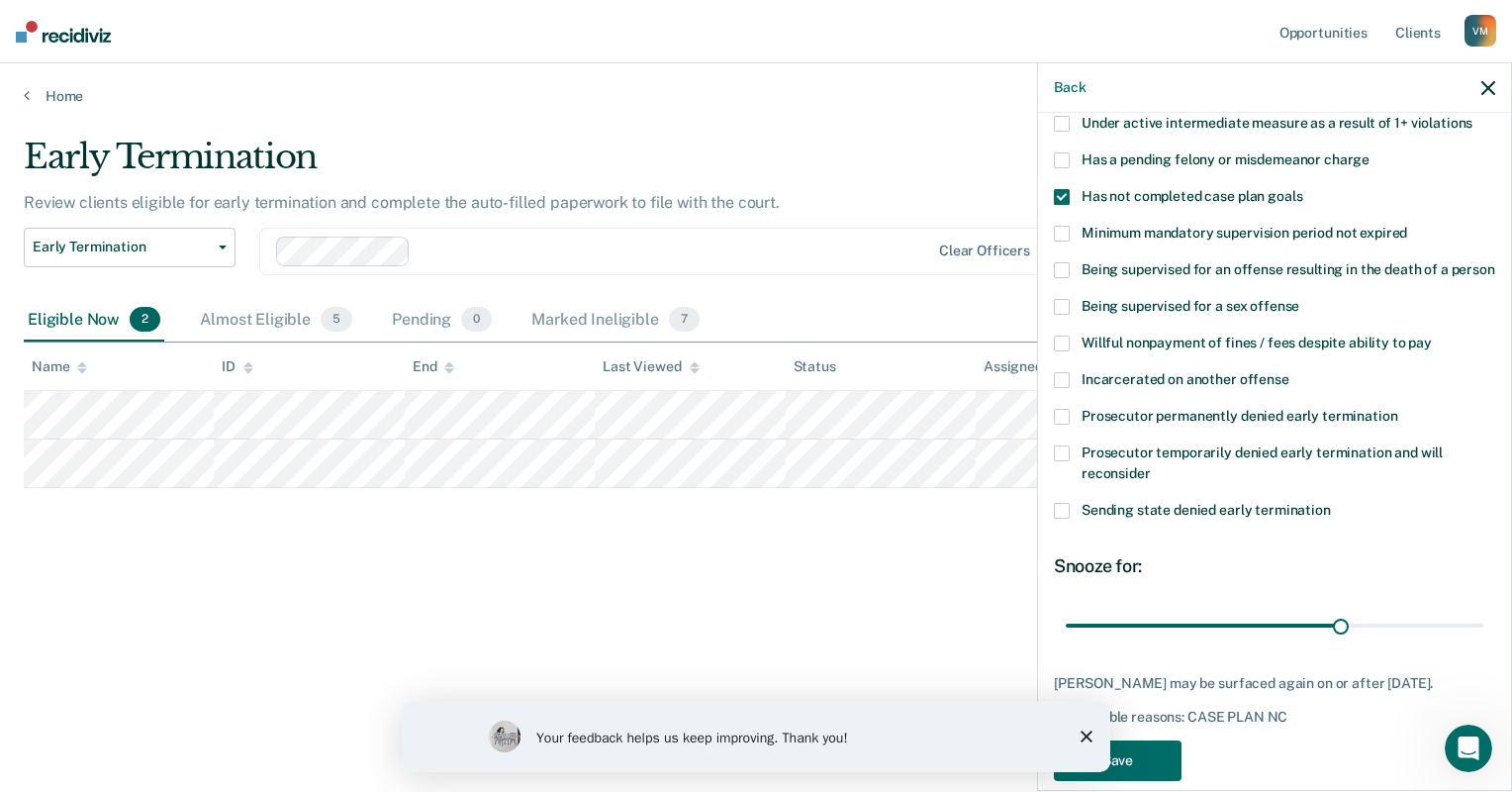 click on "Snooze for:" at bounding box center (1275, 566) 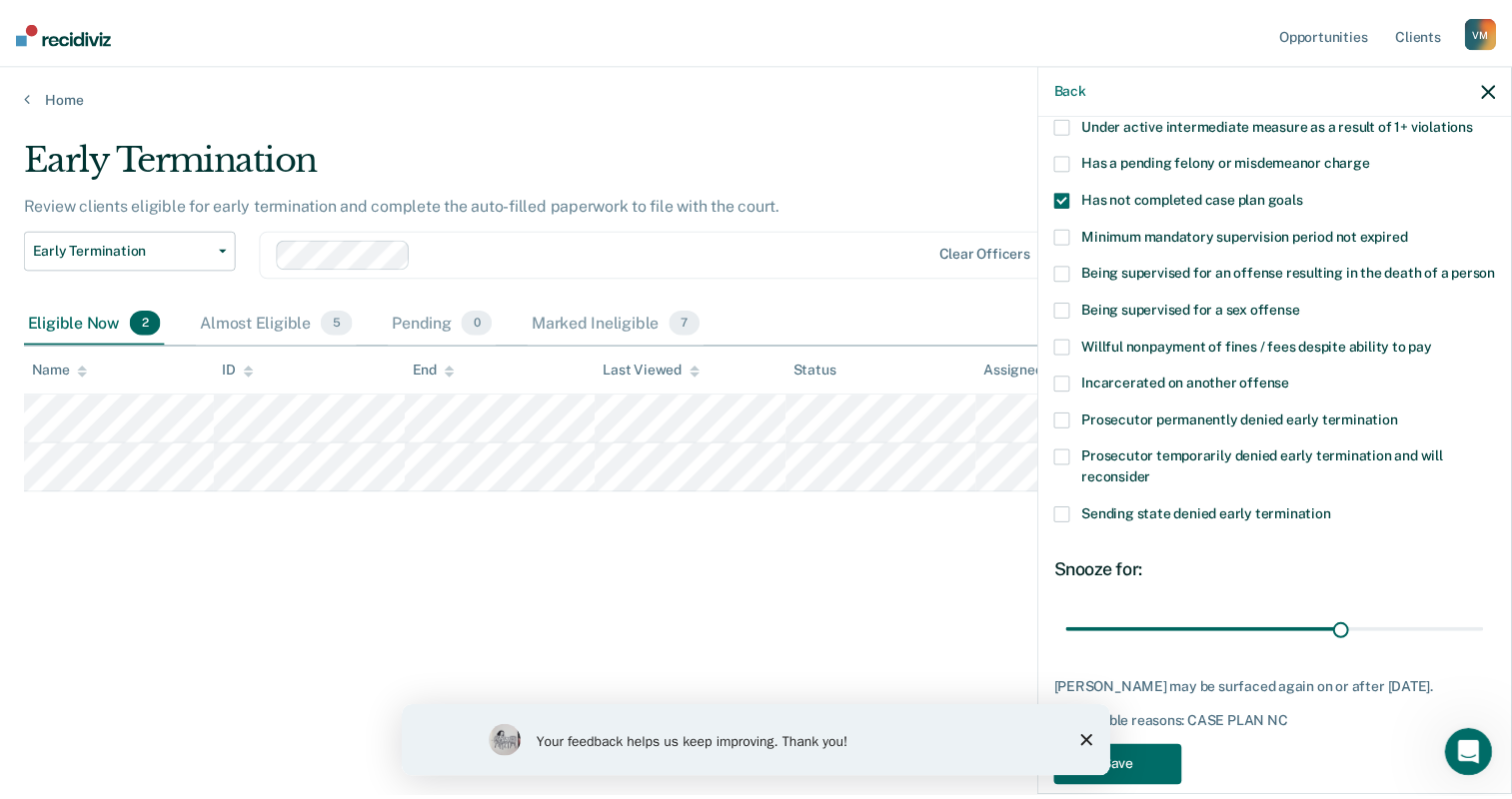 scroll, scrollTop: 197, scrollLeft: 0, axis: vertical 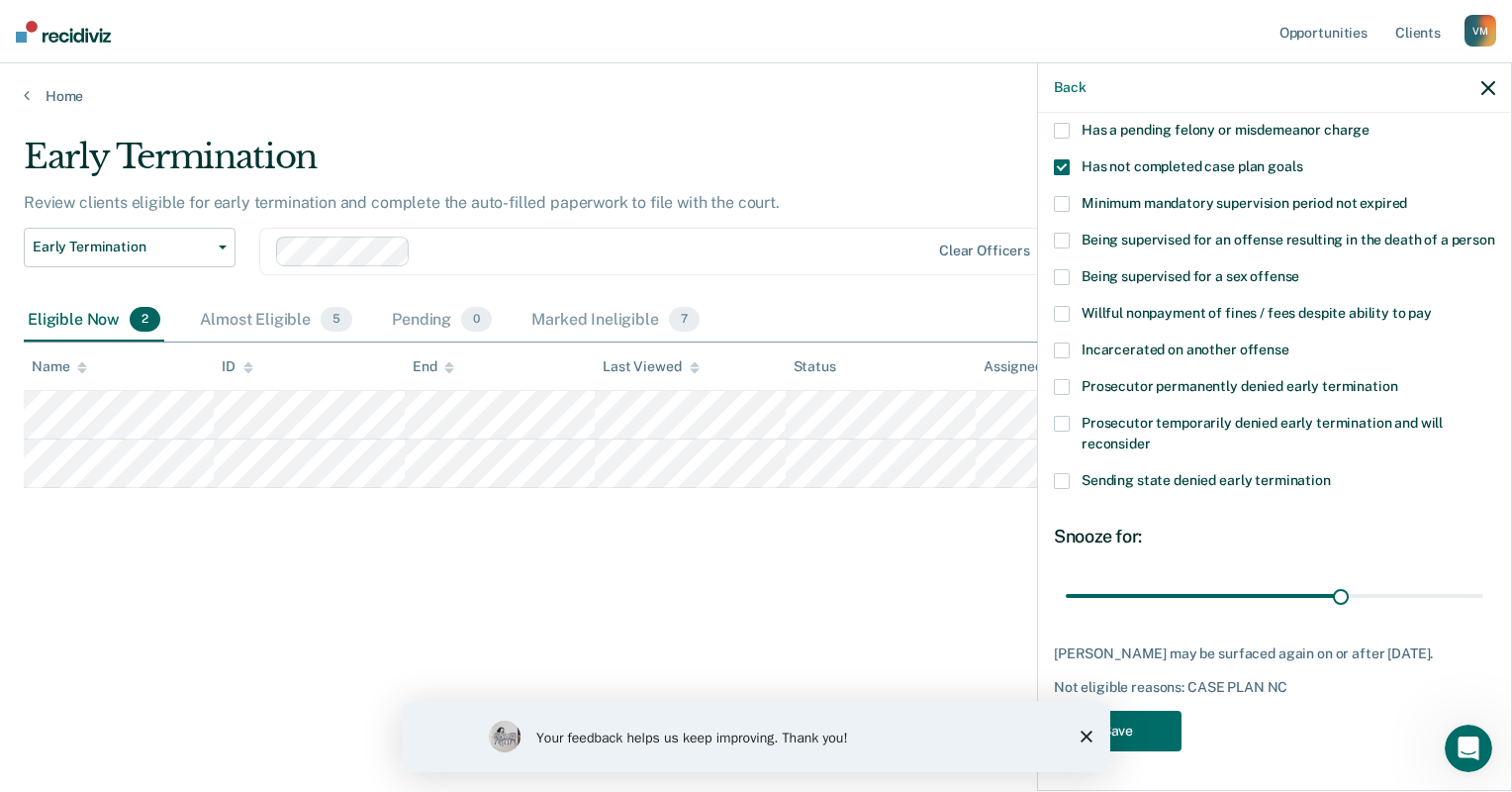 click 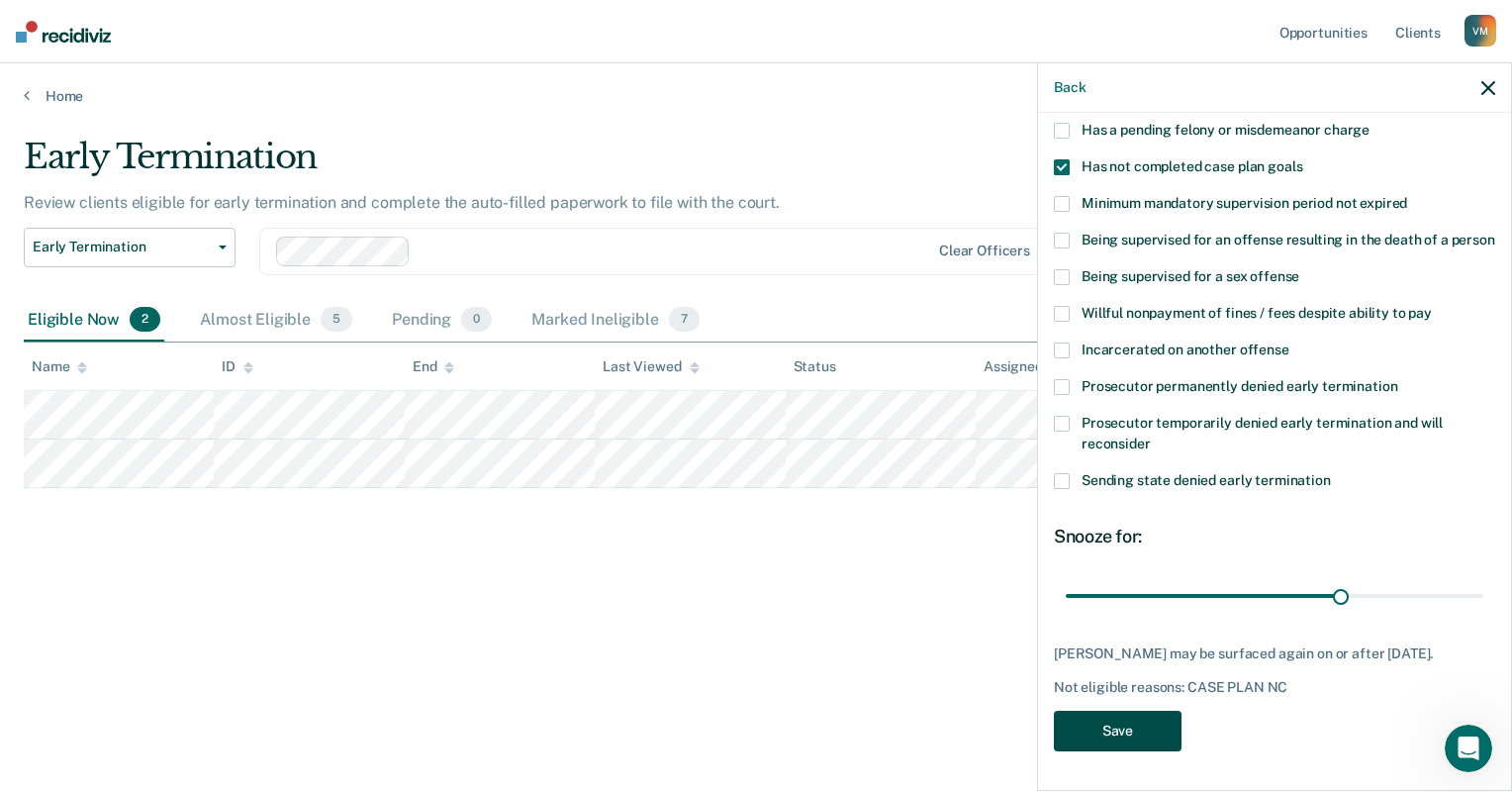 click on "Save" at bounding box center (1117, 731) 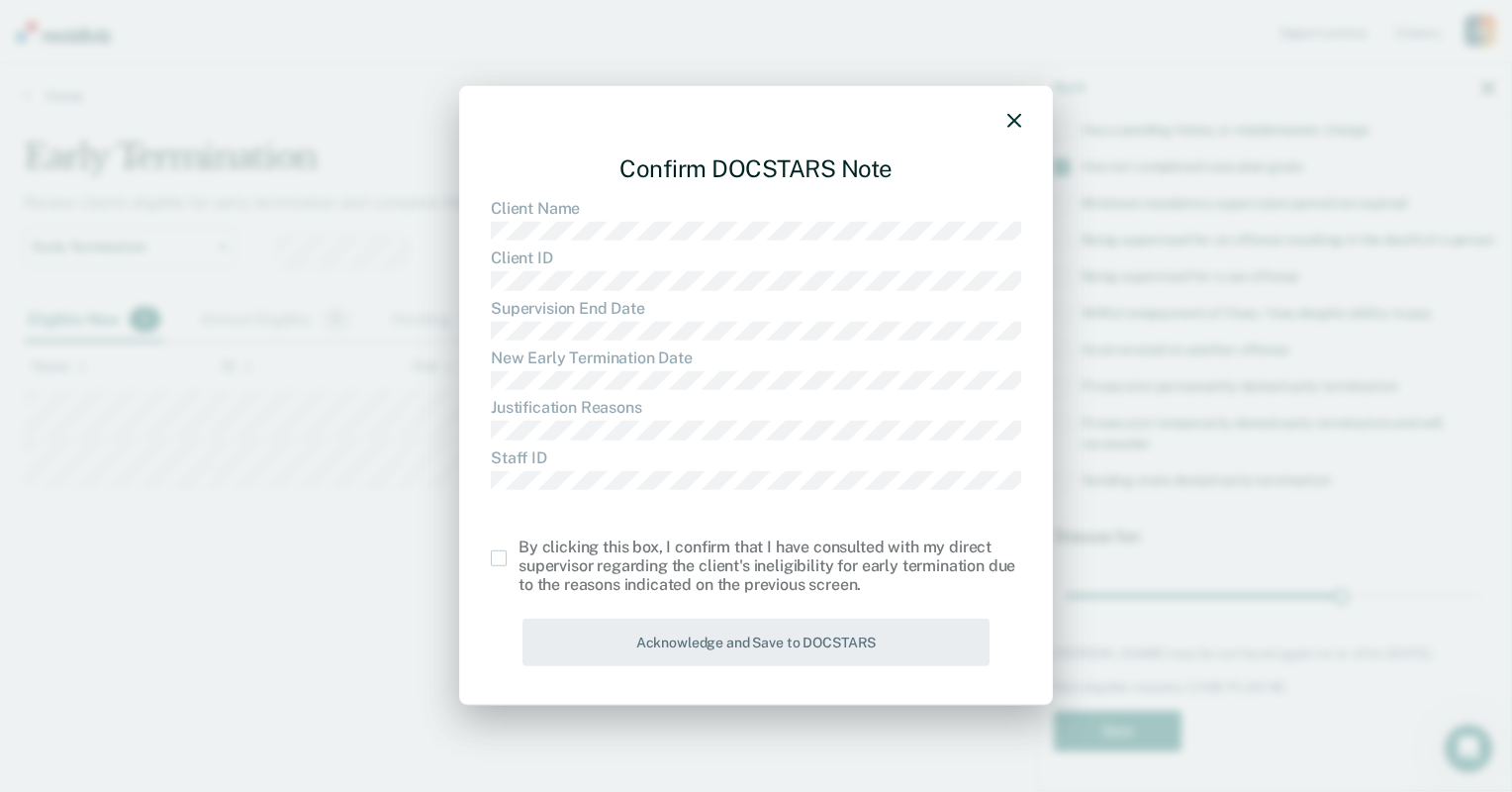 click at bounding box center [499, 558] 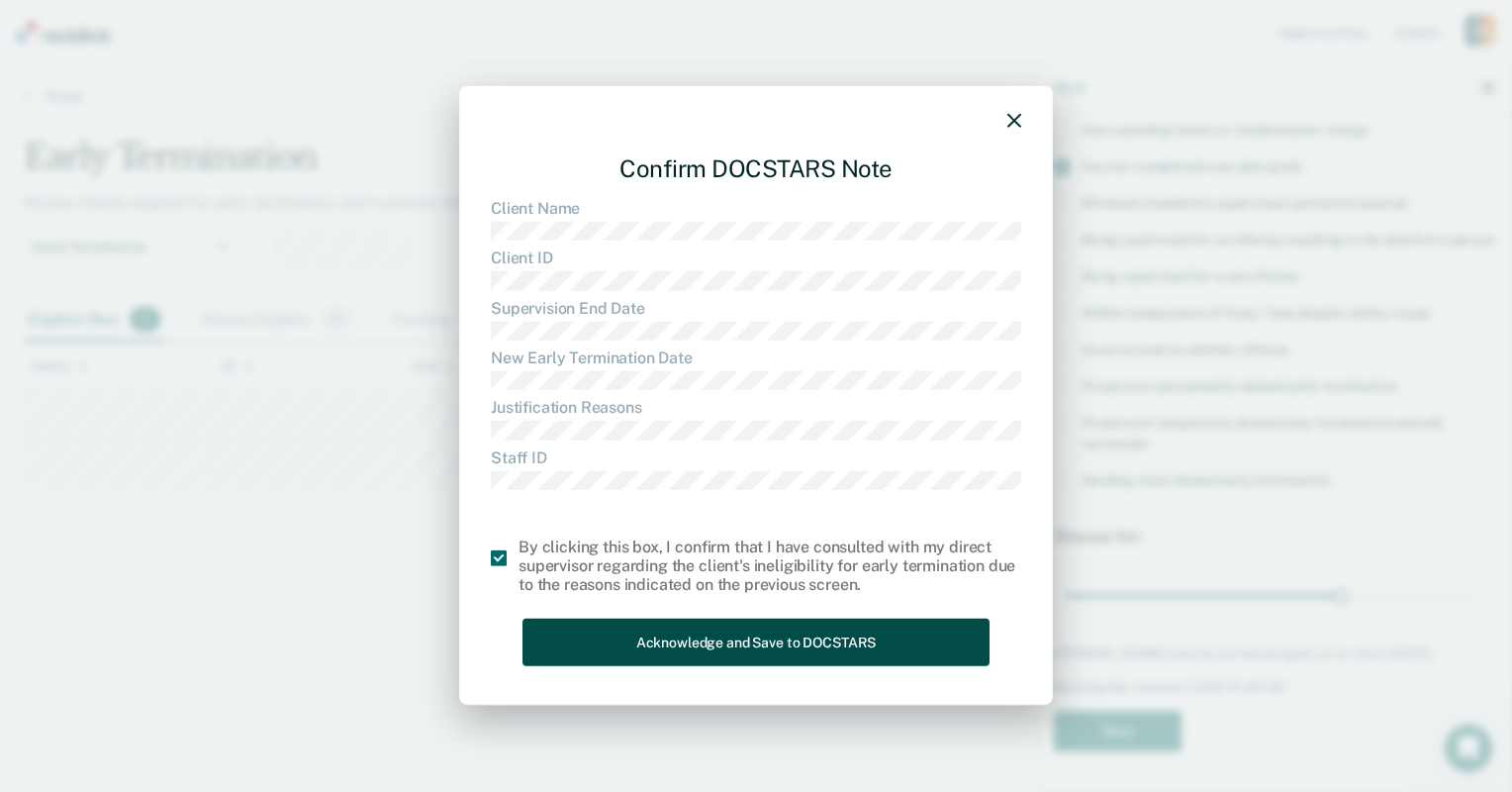 click on "Acknowledge and Save to DOCSTARS" at bounding box center [756, 642] 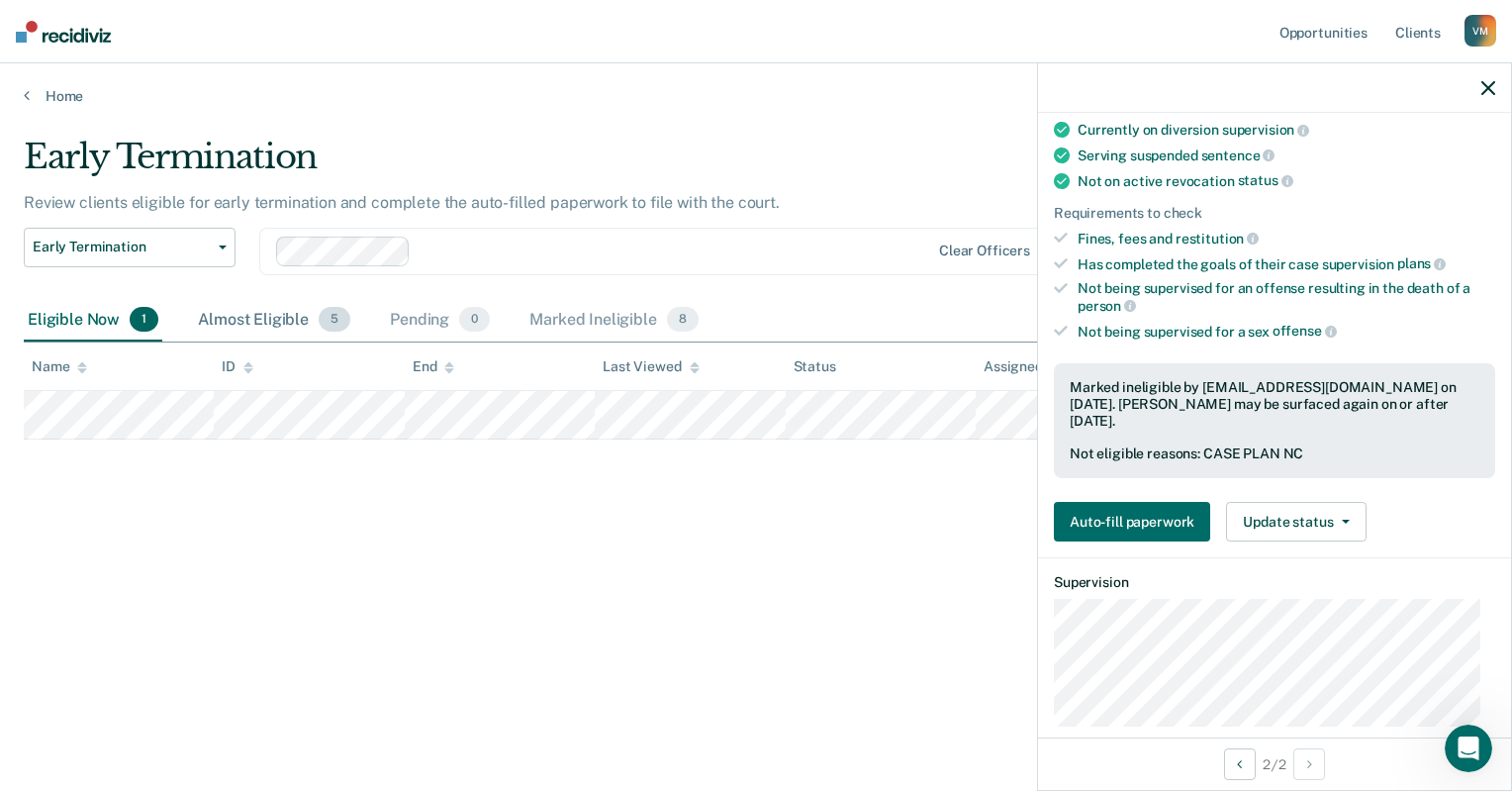 click on "Almost Eligible 5" at bounding box center (274, 321) 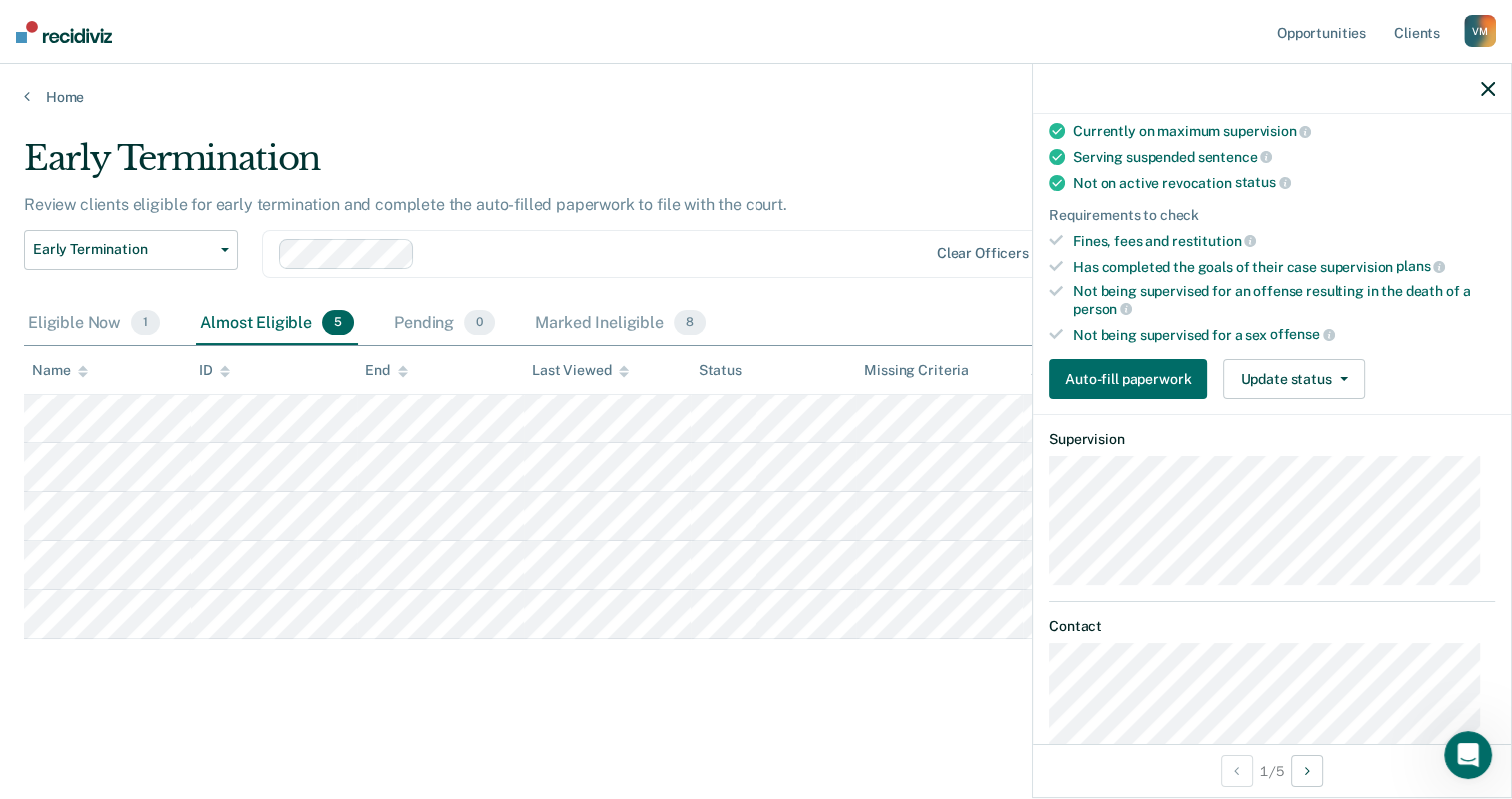 scroll, scrollTop: 214, scrollLeft: 0, axis: vertical 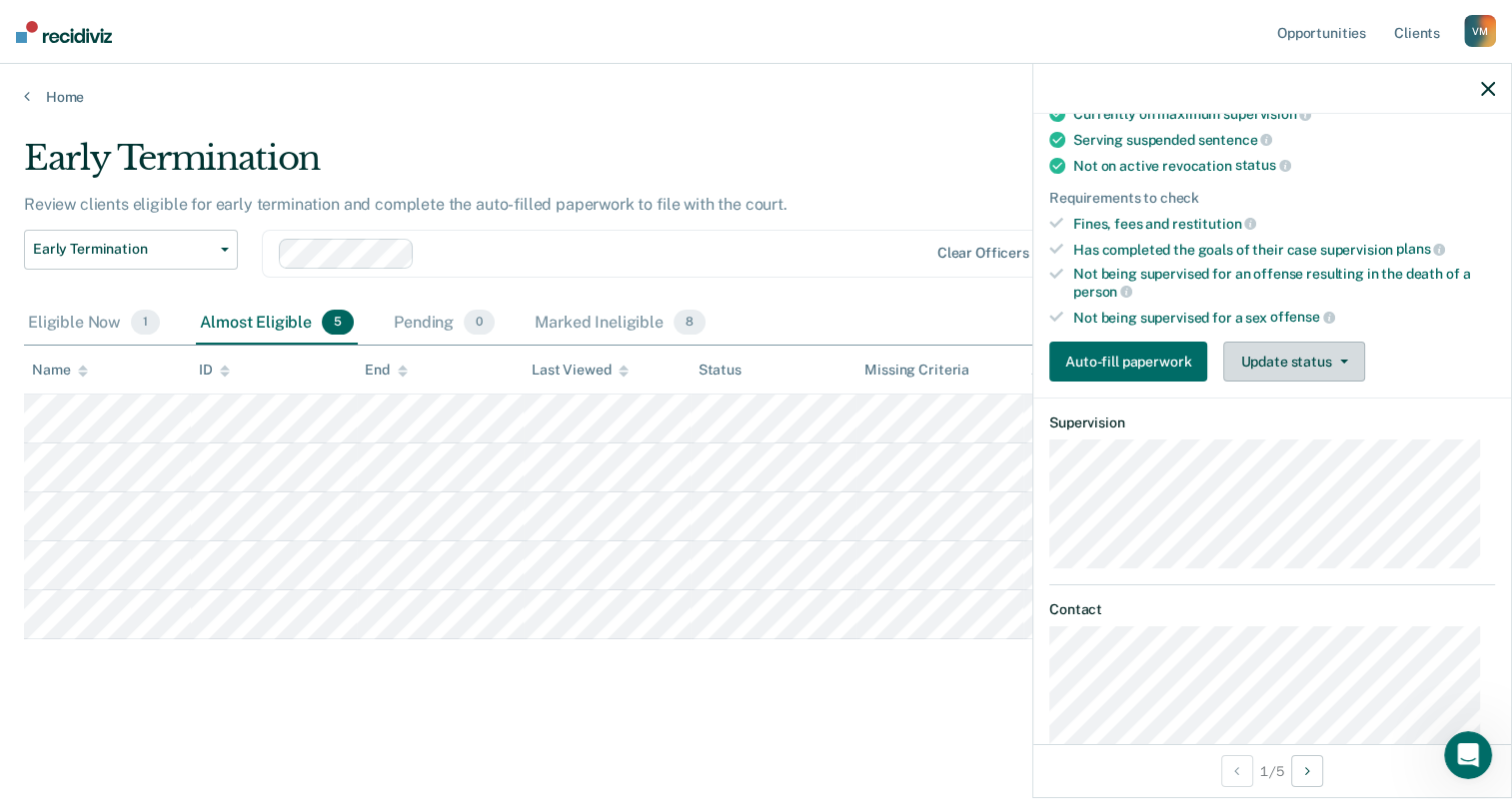 click on "Update status" at bounding box center (1293, 362) 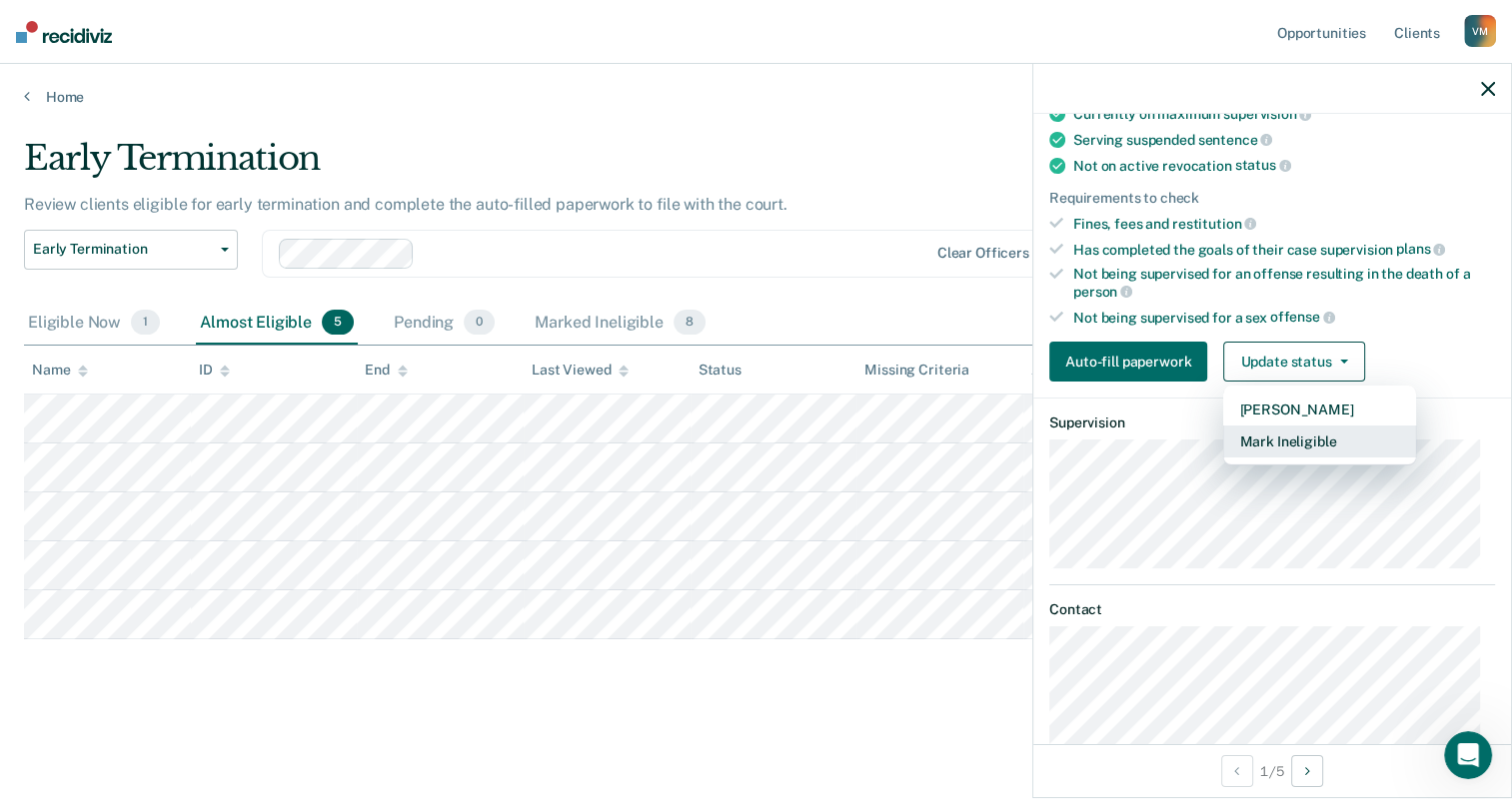 click on "Mark Ineligible" at bounding box center [1319, 441] 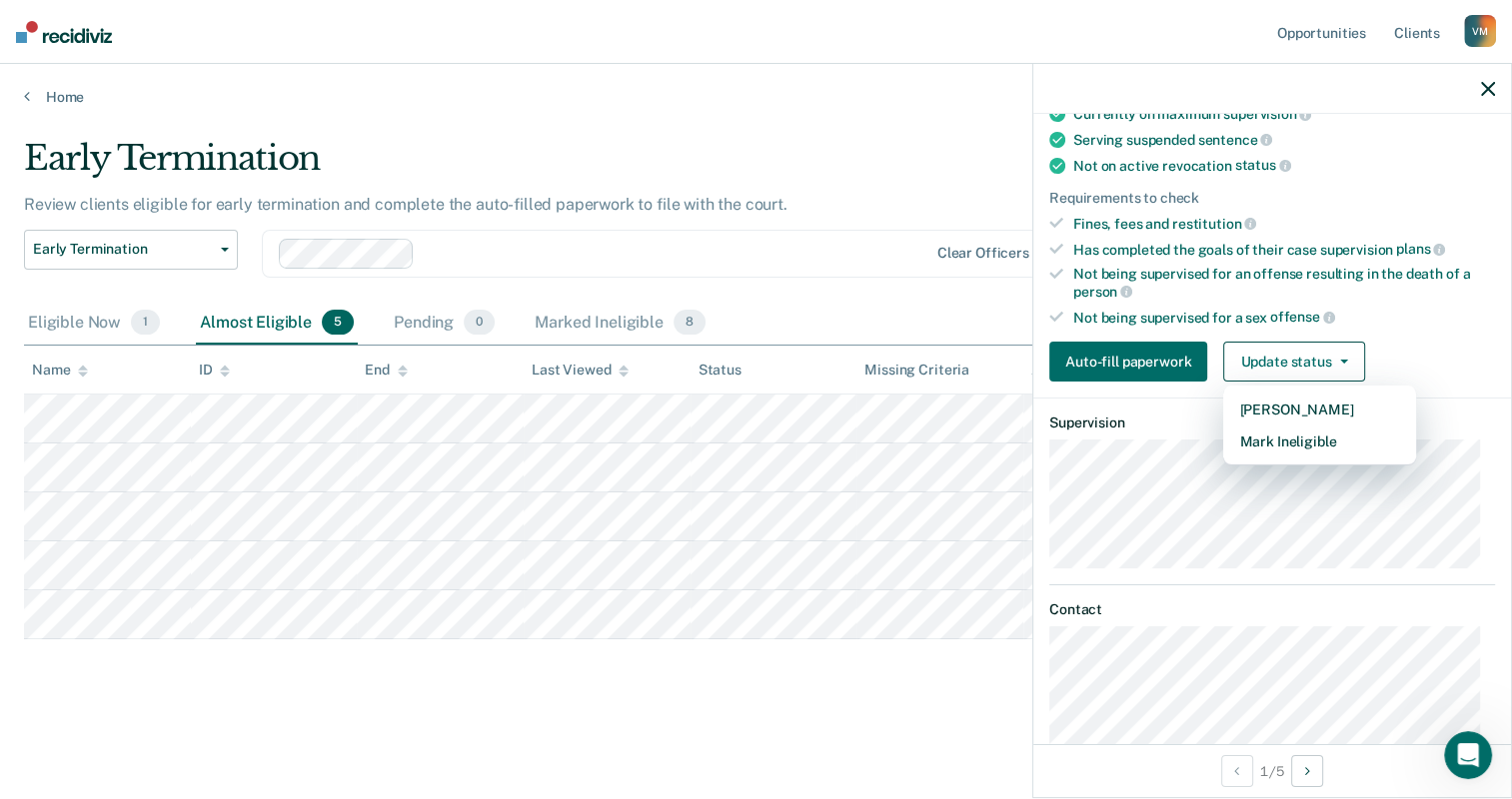 scroll, scrollTop: 197, scrollLeft: 0, axis: vertical 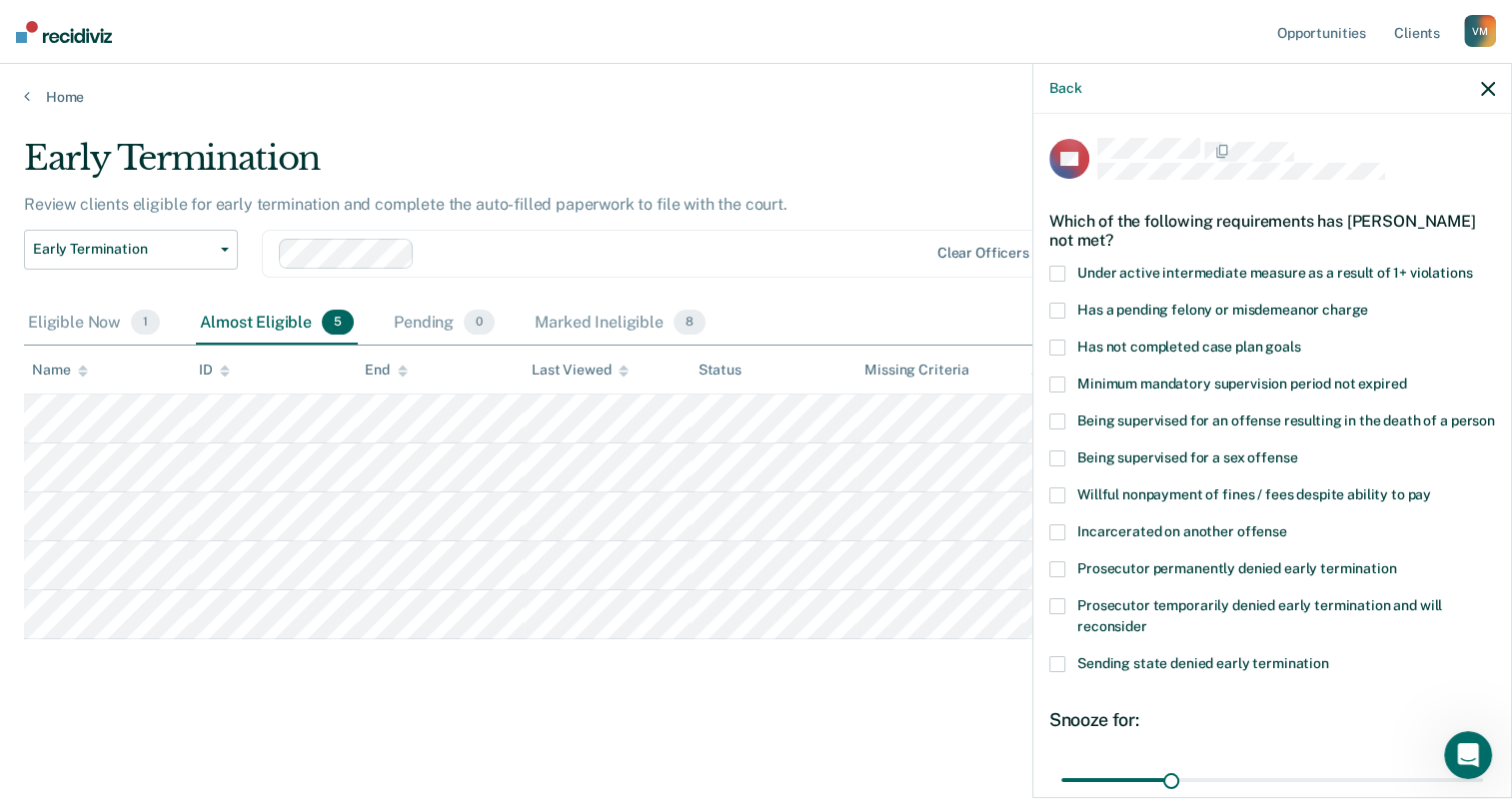 click at bounding box center (1057, 274) 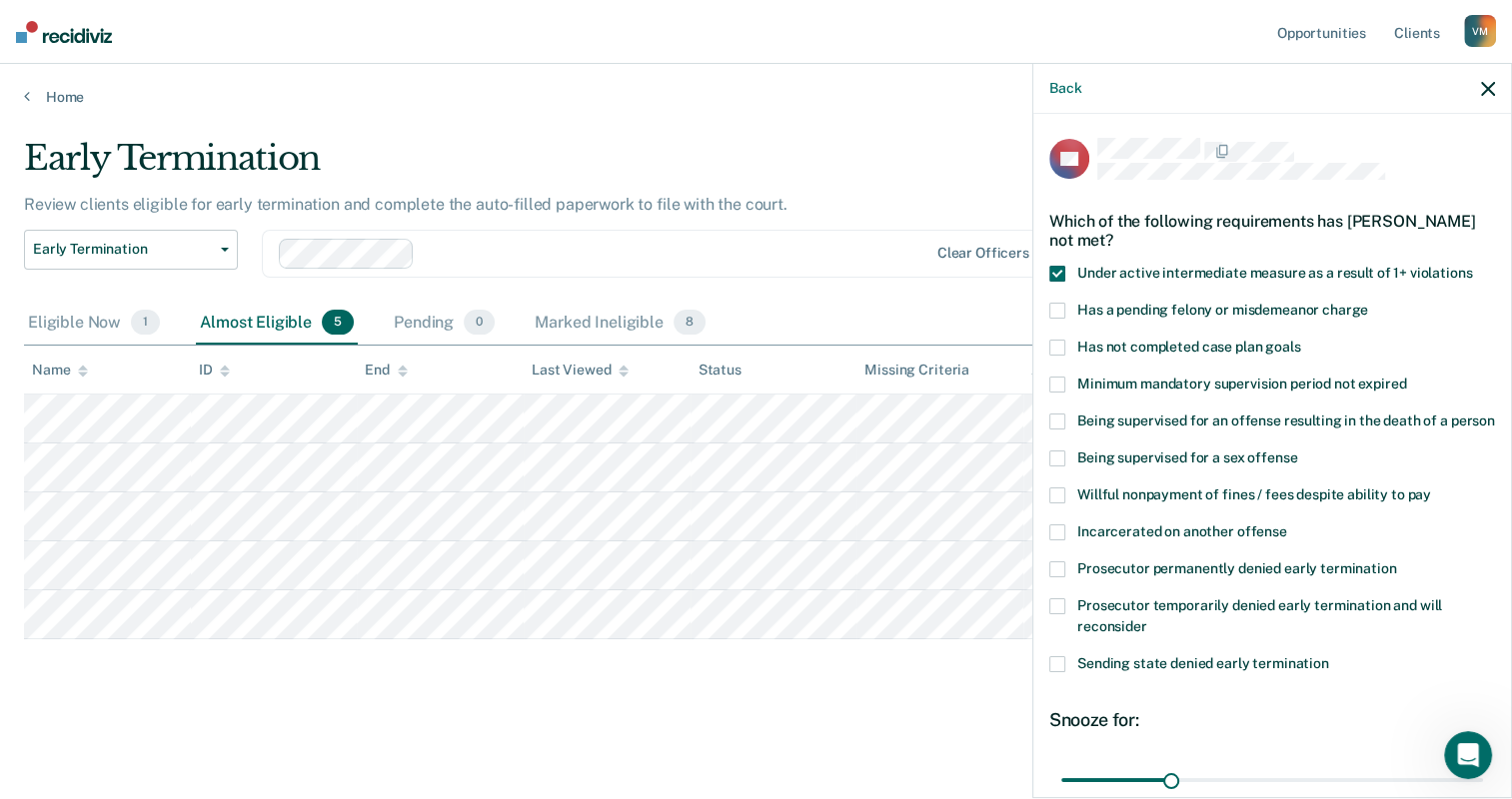 click at bounding box center [1057, 311] 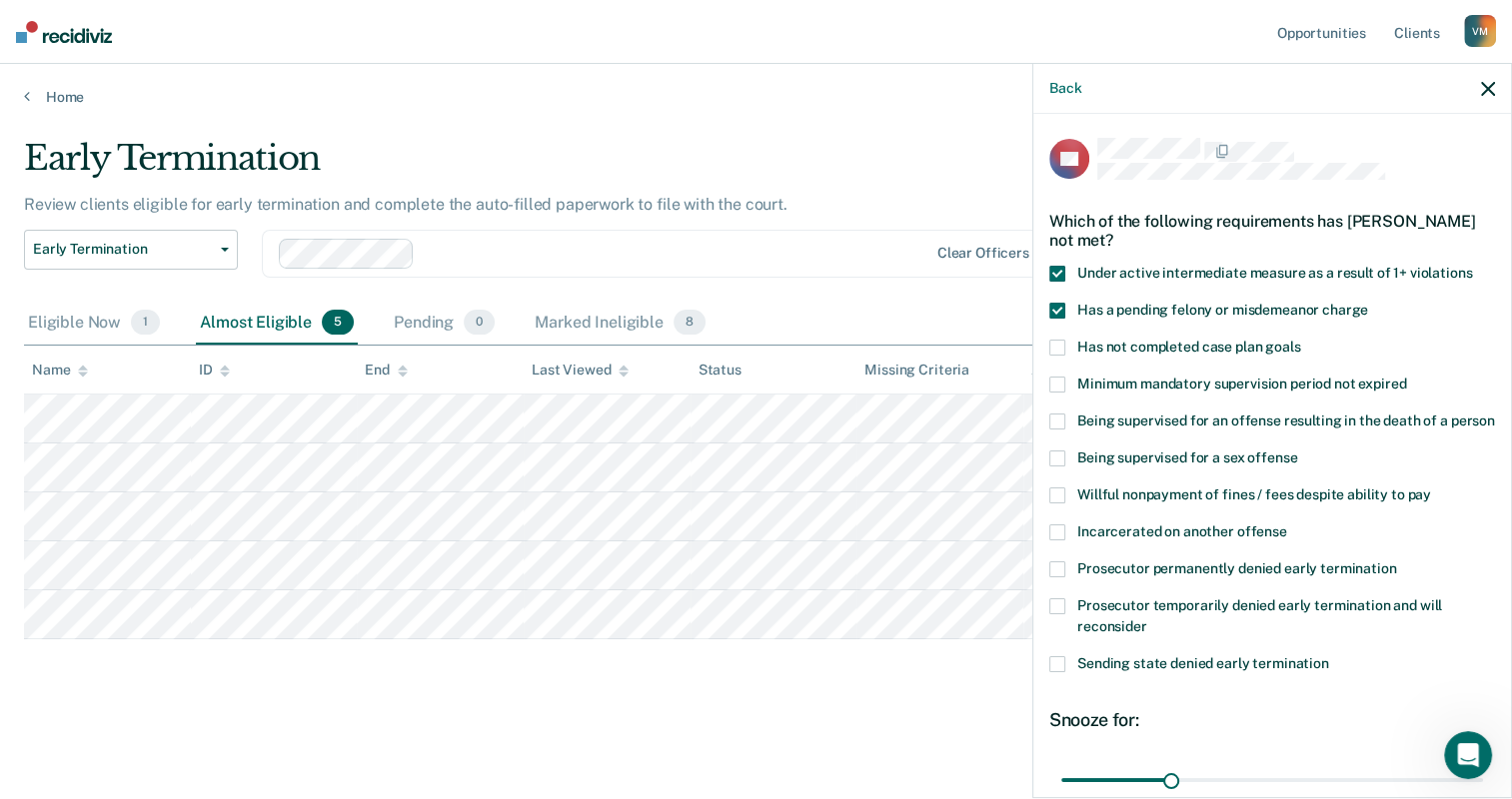 click on "Has not completed case plan goals" at bounding box center [1272, 350] 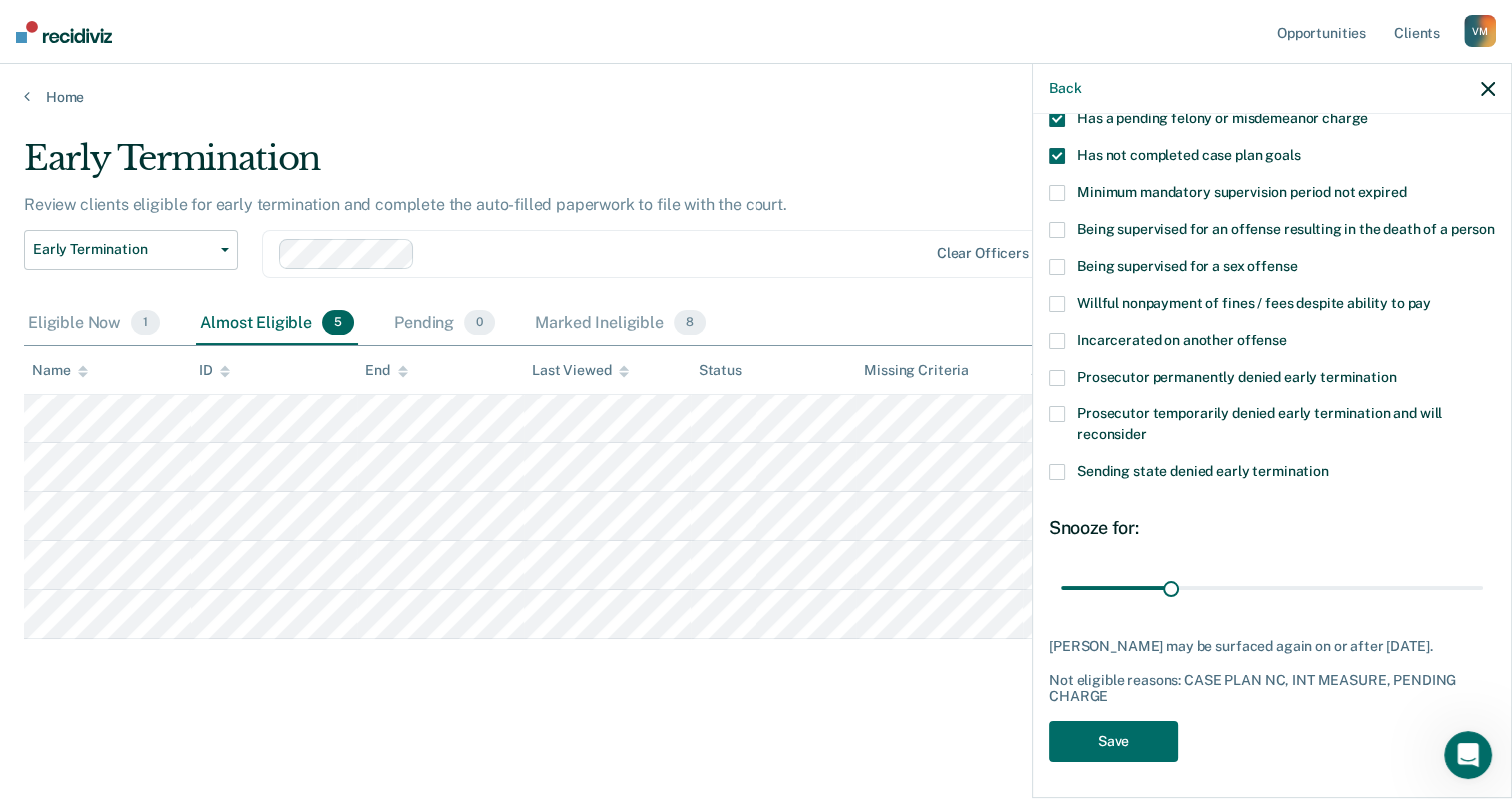 scroll, scrollTop: 214, scrollLeft: 0, axis: vertical 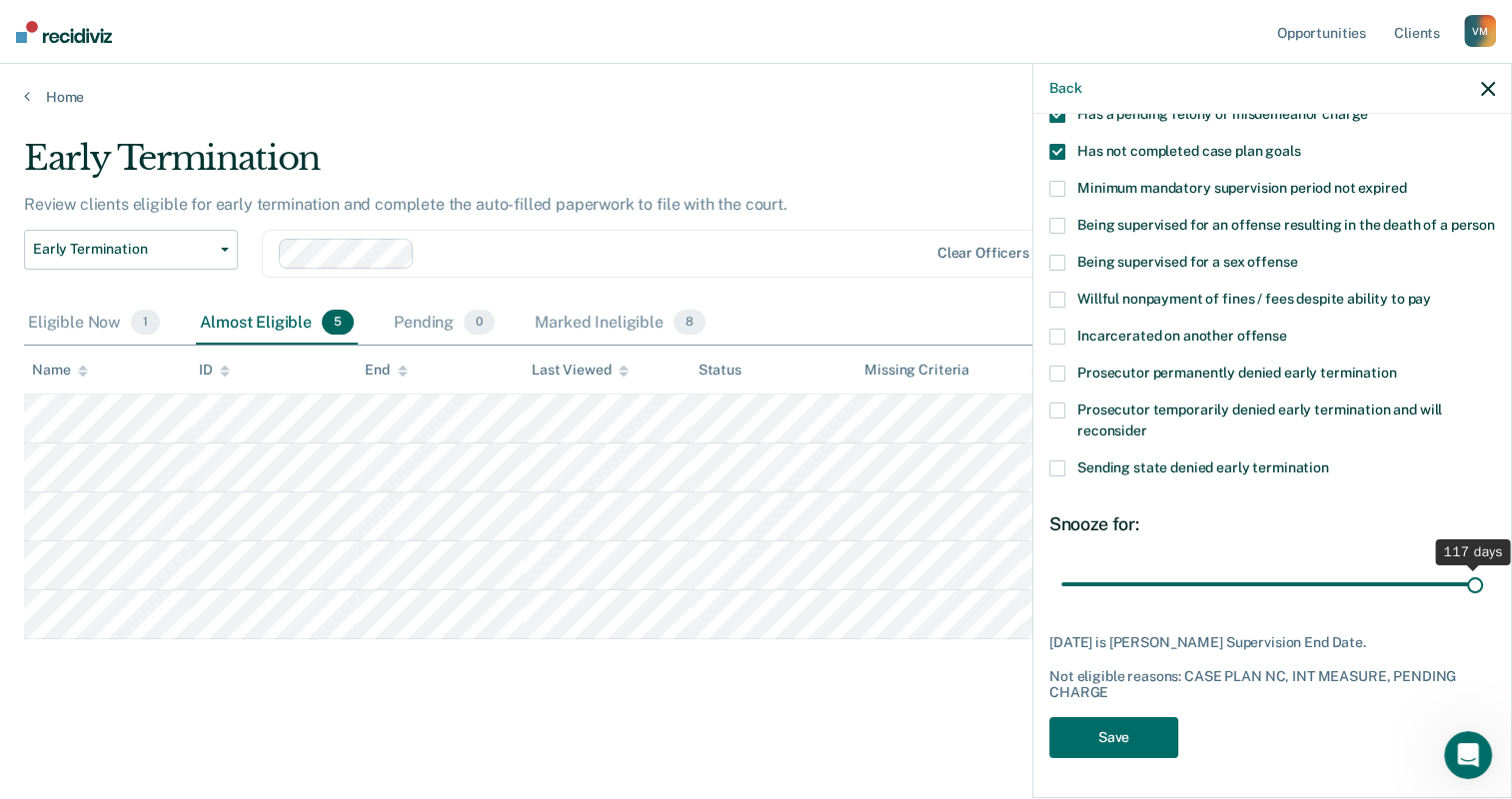 drag, startPoint x: 1160, startPoint y: 583, endPoint x: 1486, endPoint y: 570, distance: 326.2591 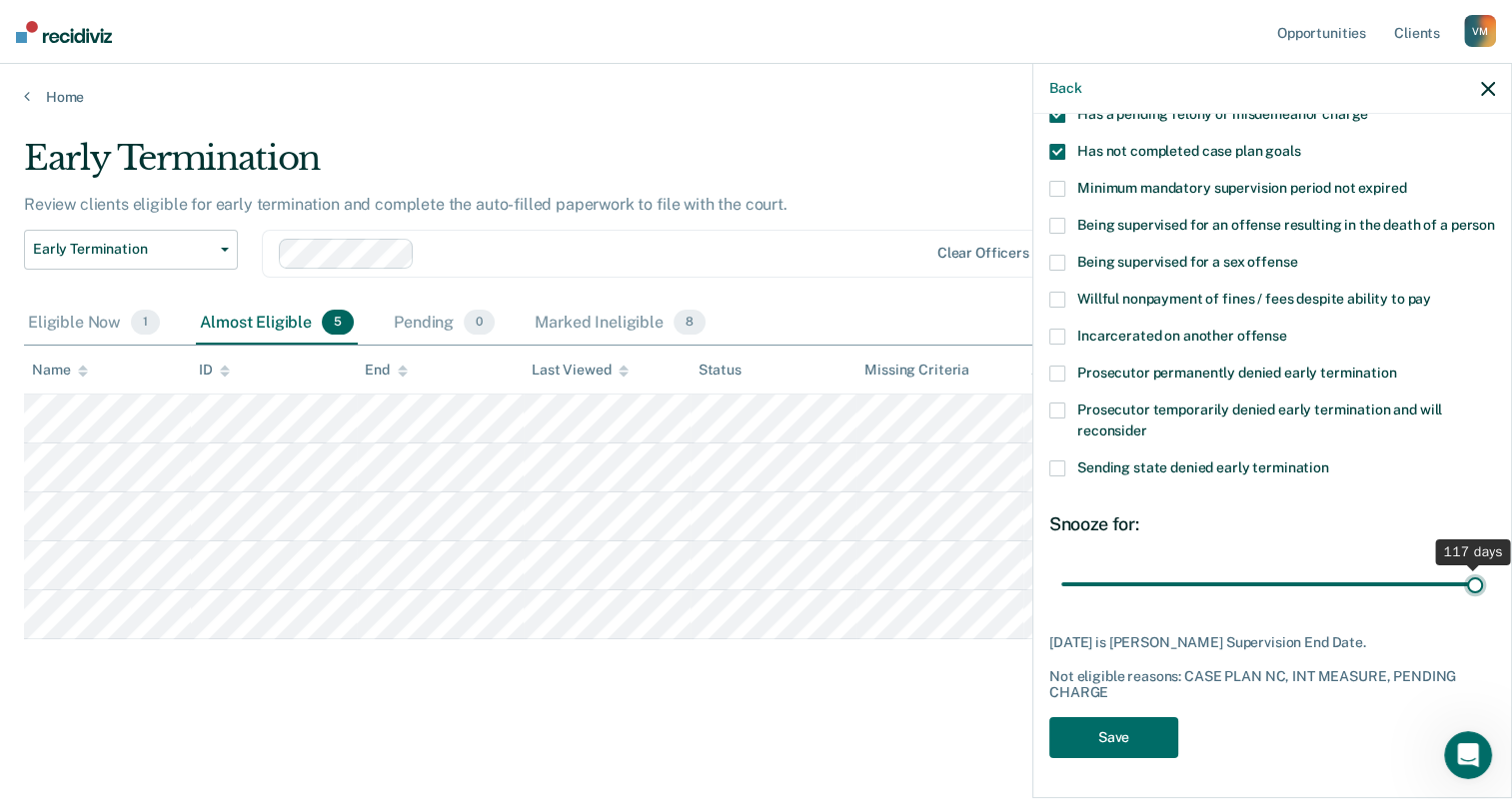 type on "117" 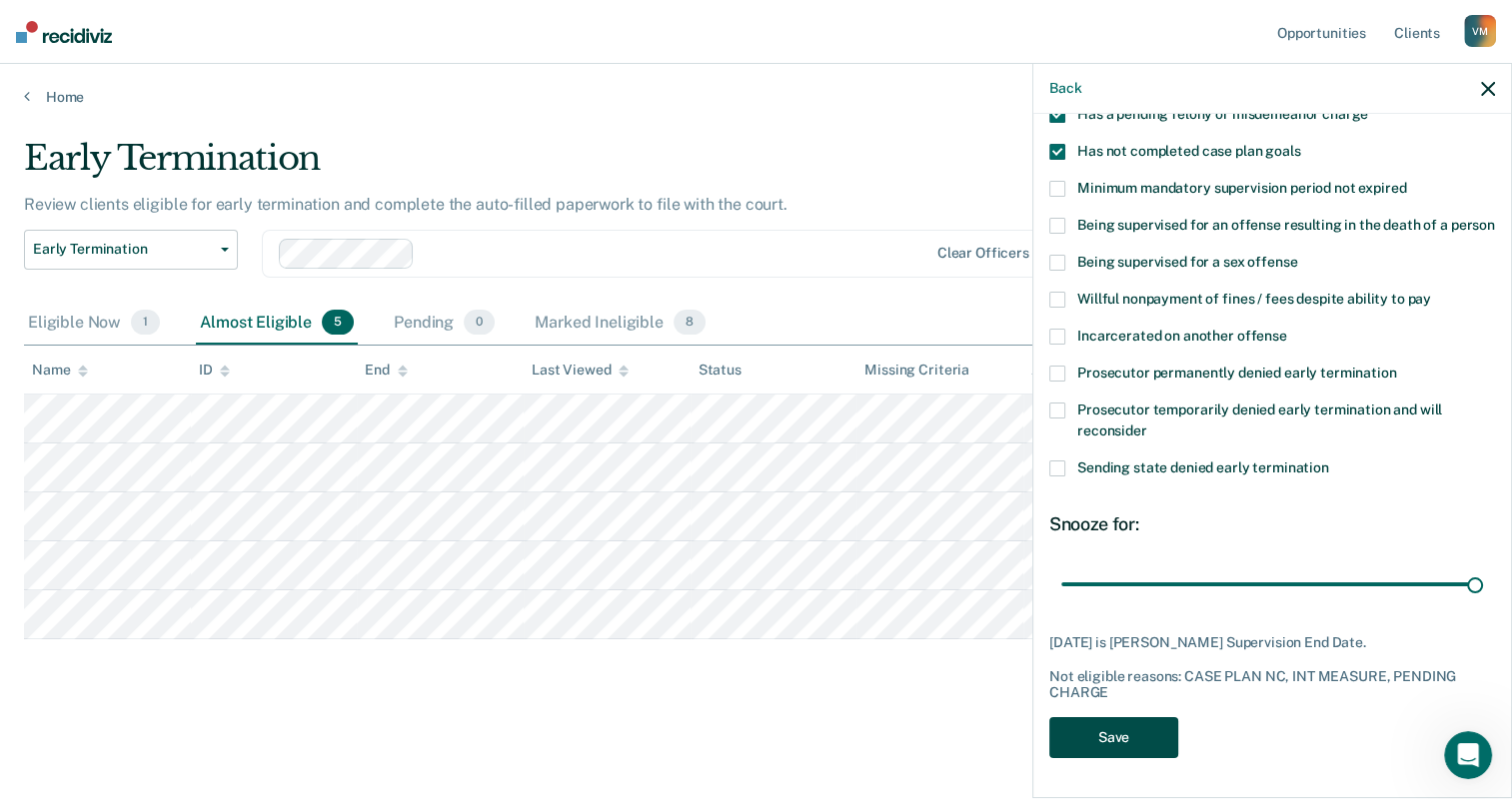 click on "Save" at bounding box center (1113, 737) 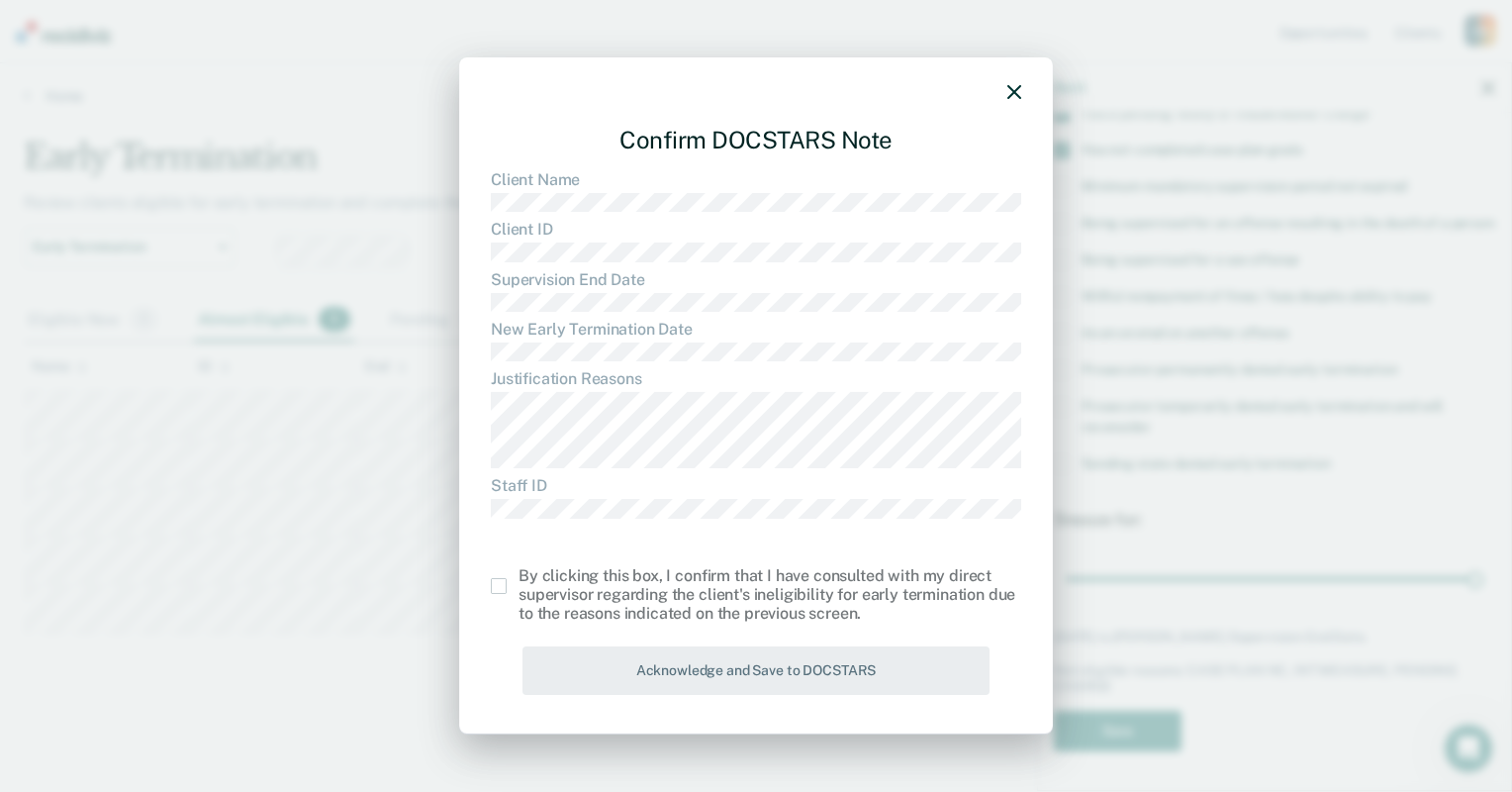 click at bounding box center [499, 586] 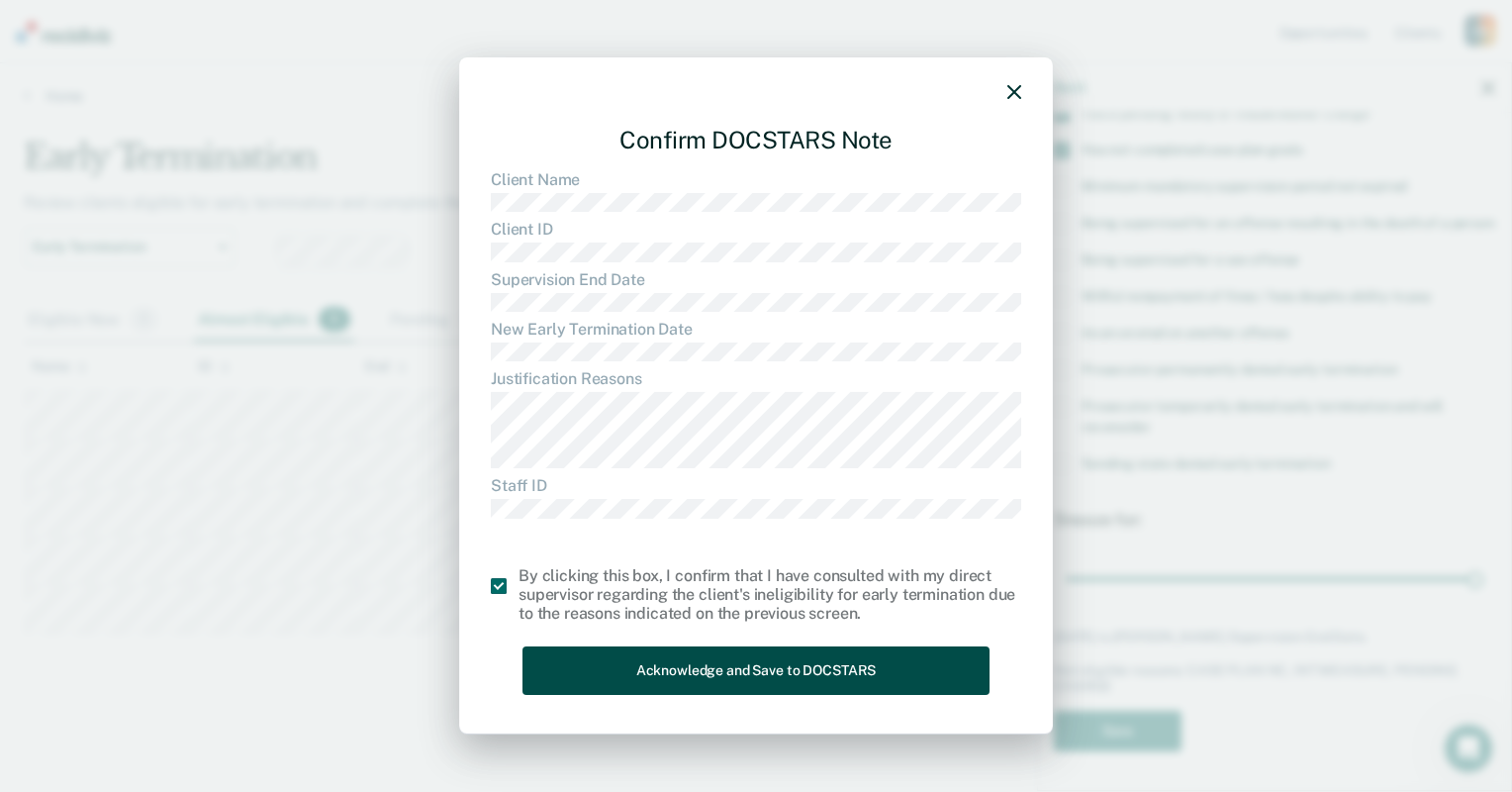 click on "Acknowledge and Save to DOCSTARS" at bounding box center [756, 670] 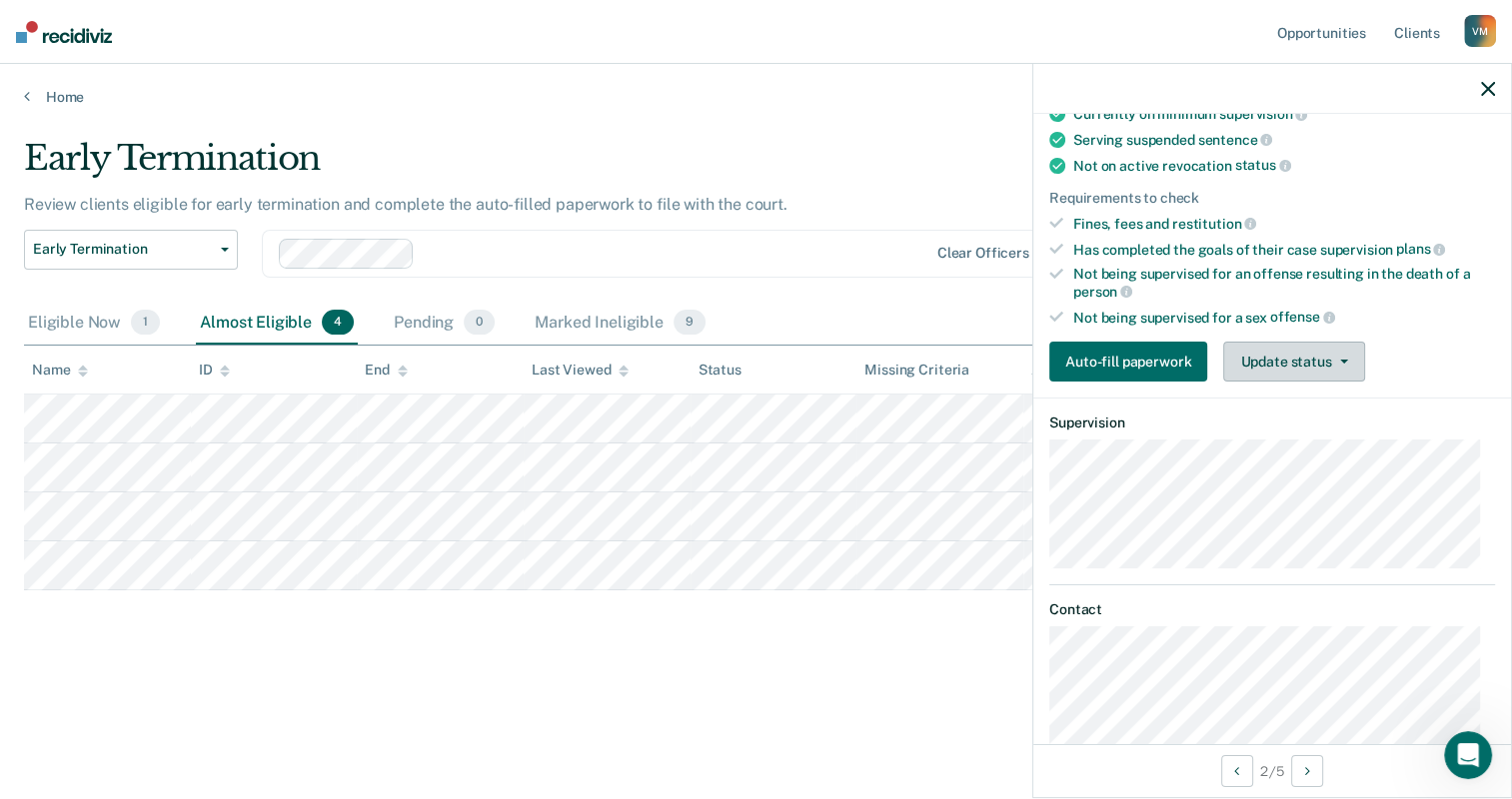 click on "Update status" at bounding box center (1293, 362) 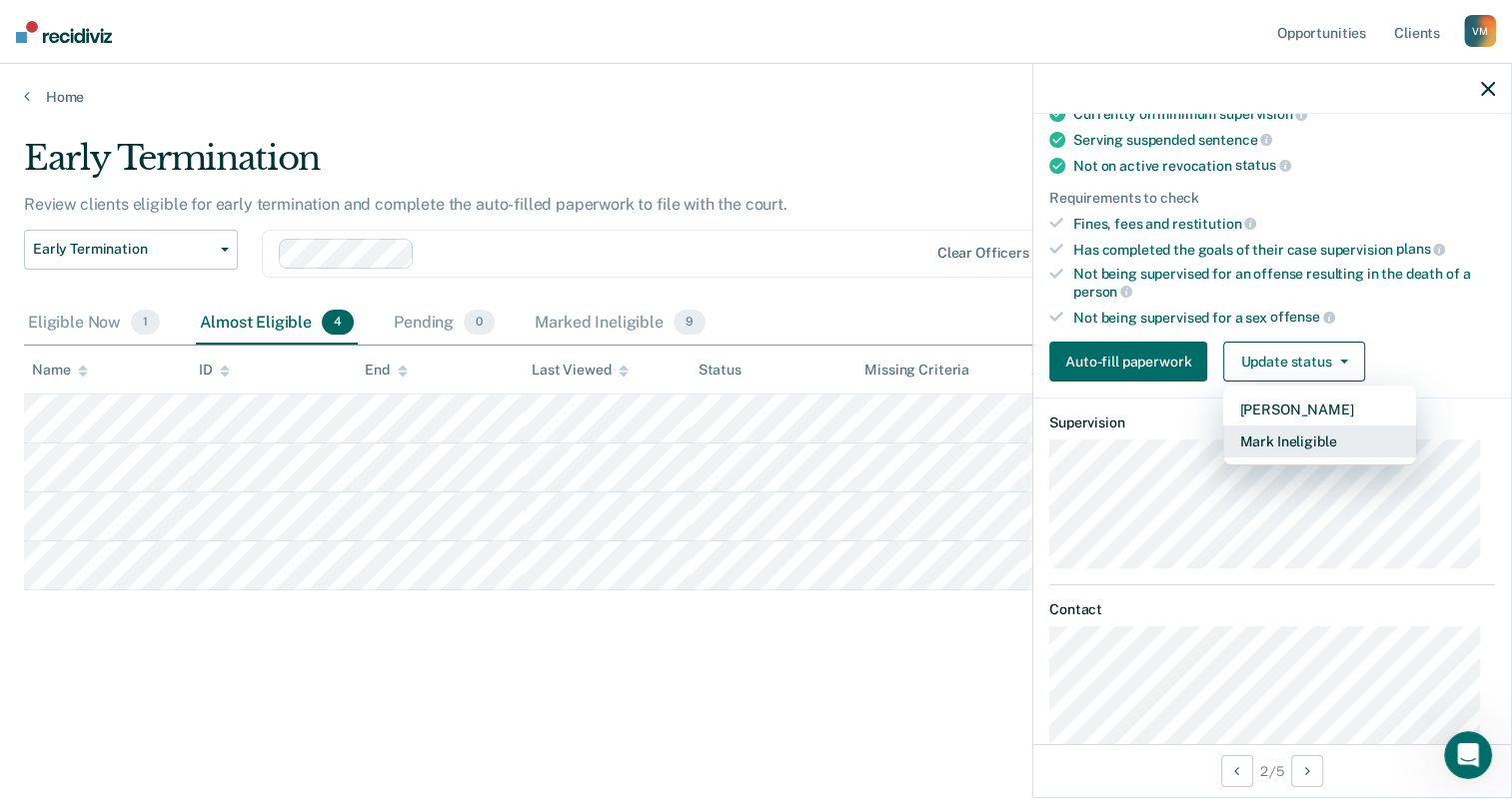 click on "Mark Ineligible" at bounding box center (1319, 441) 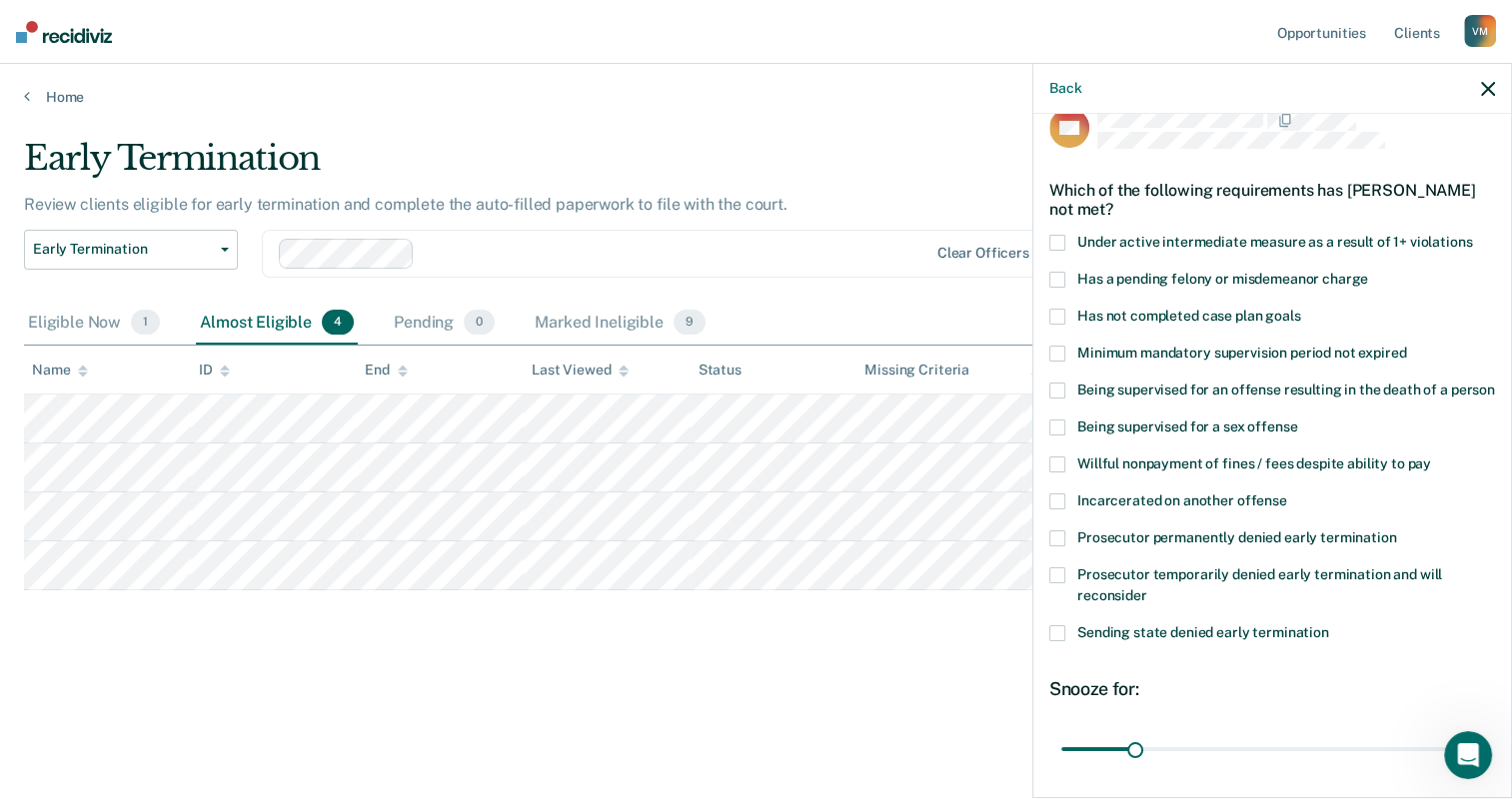 scroll, scrollTop: 30, scrollLeft: 0, axis: vertical 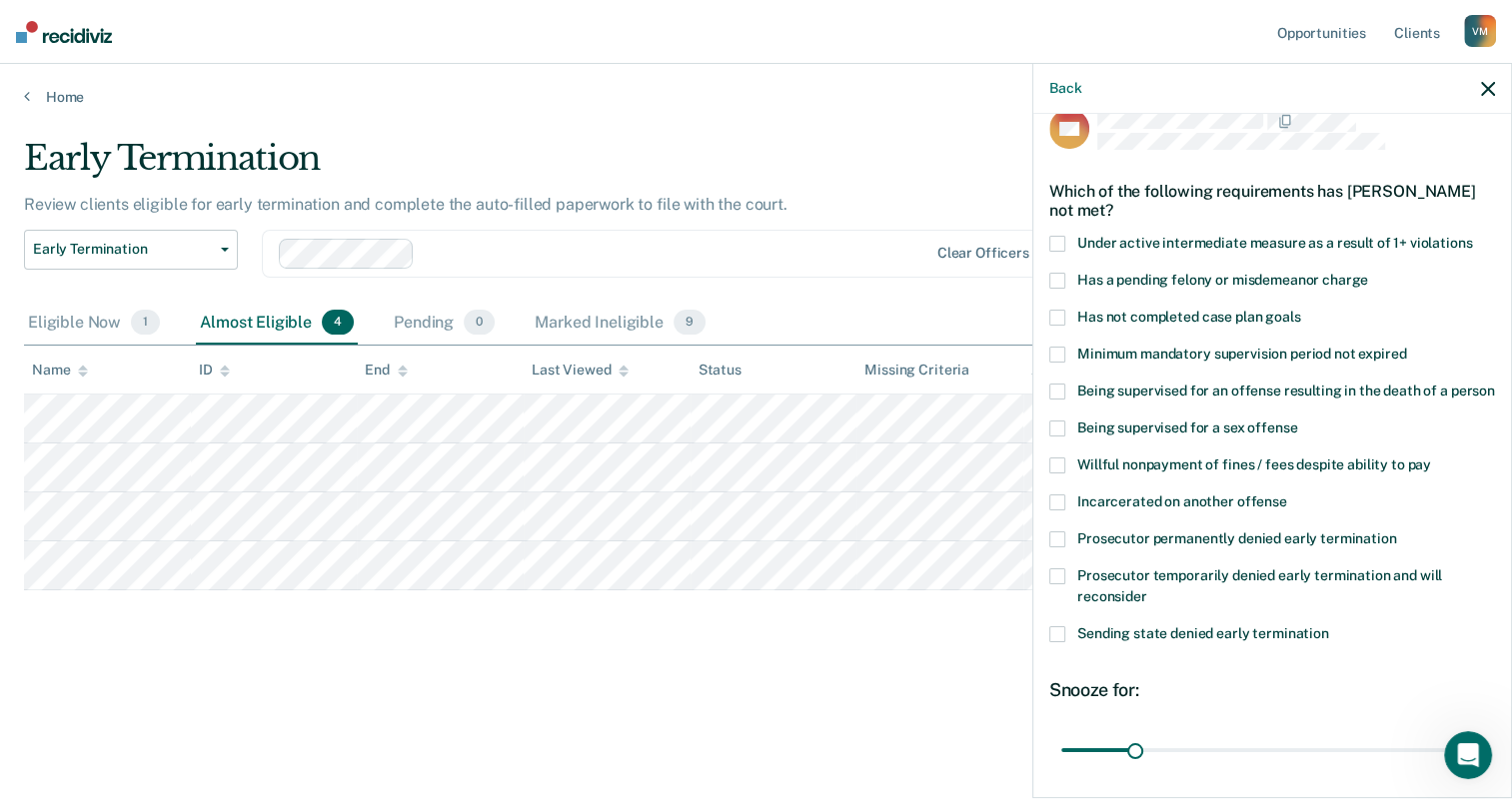 click on "Has not completed case plan goals" at bounding box center [1272, 320] 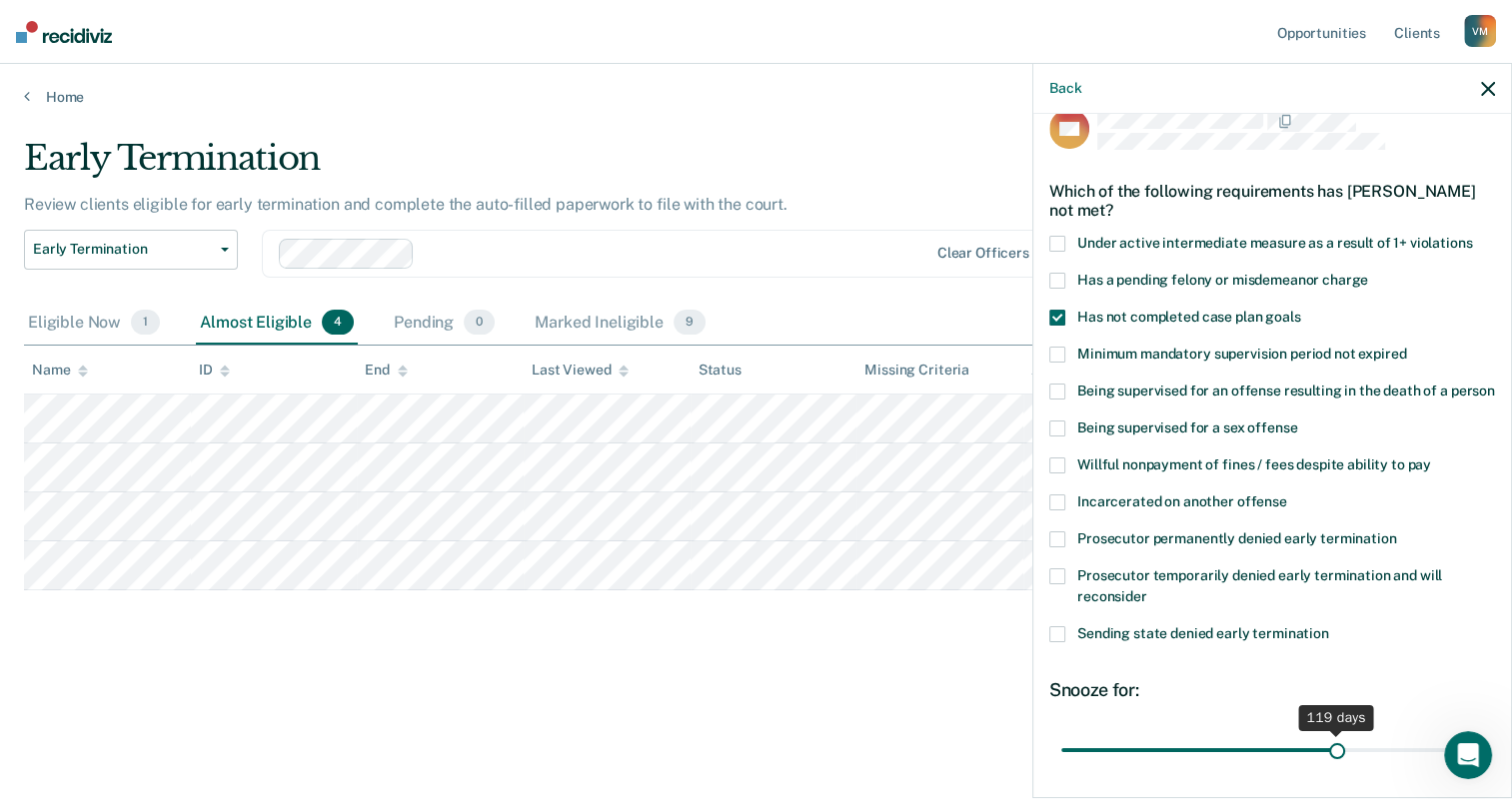 drag, startPoint x: 1133, startPoint y: 771, endPoint x: 1326, endPoint y: 774, distance: 193.02331 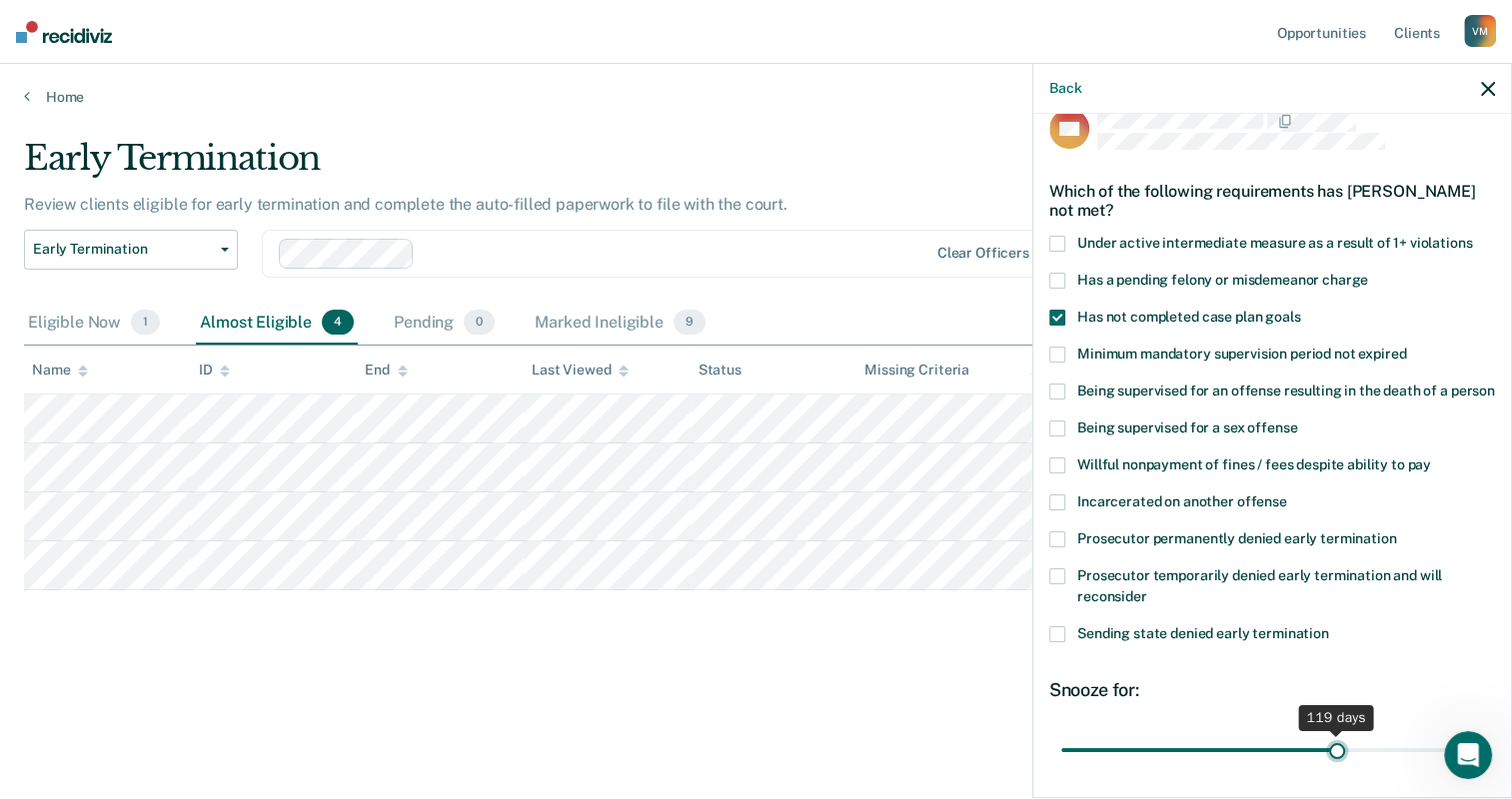 click at bounding box center (1272, 750) 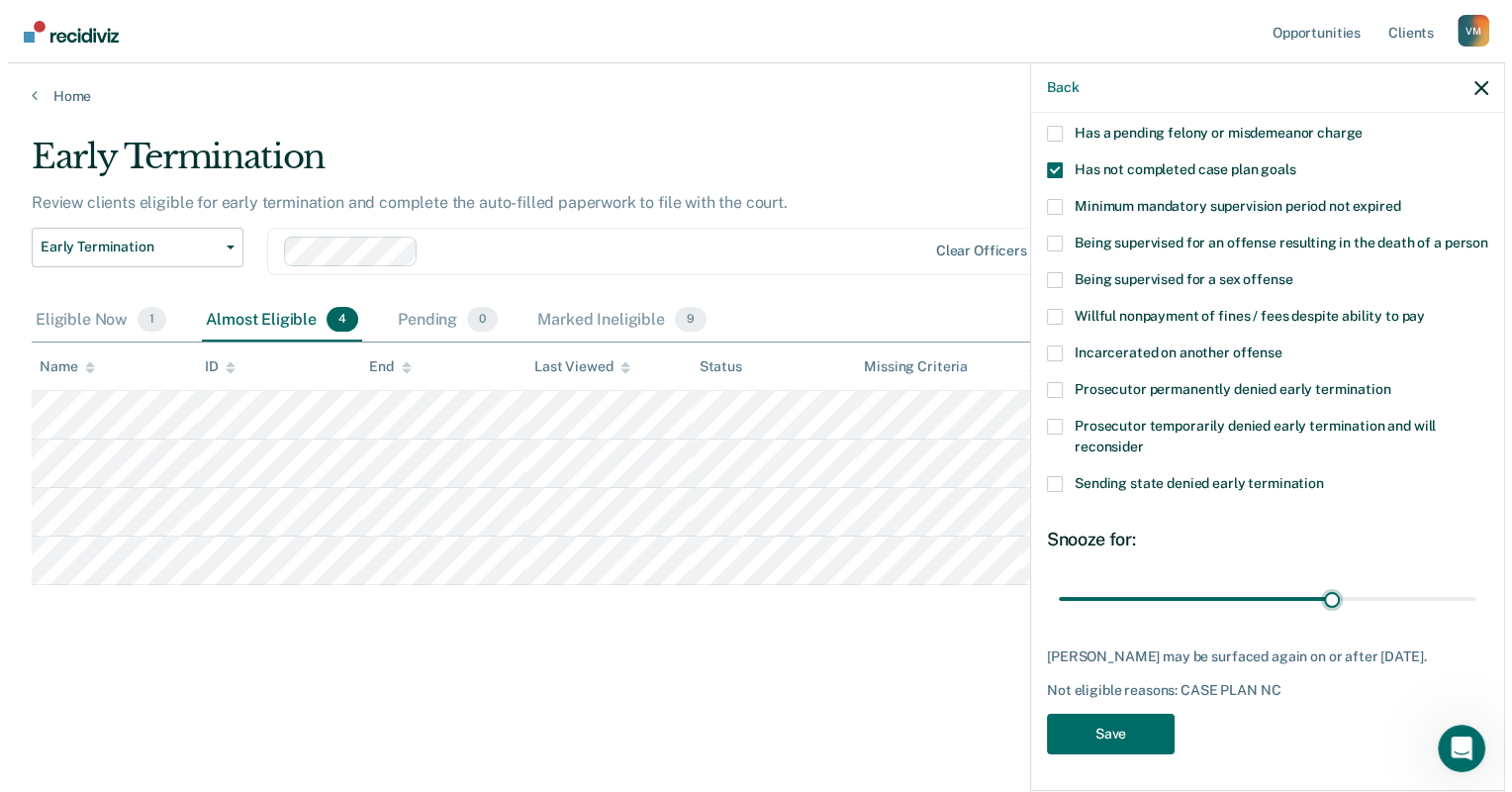 scroll, scrollTop: 178, scrollLeft: 0, axis: vertical 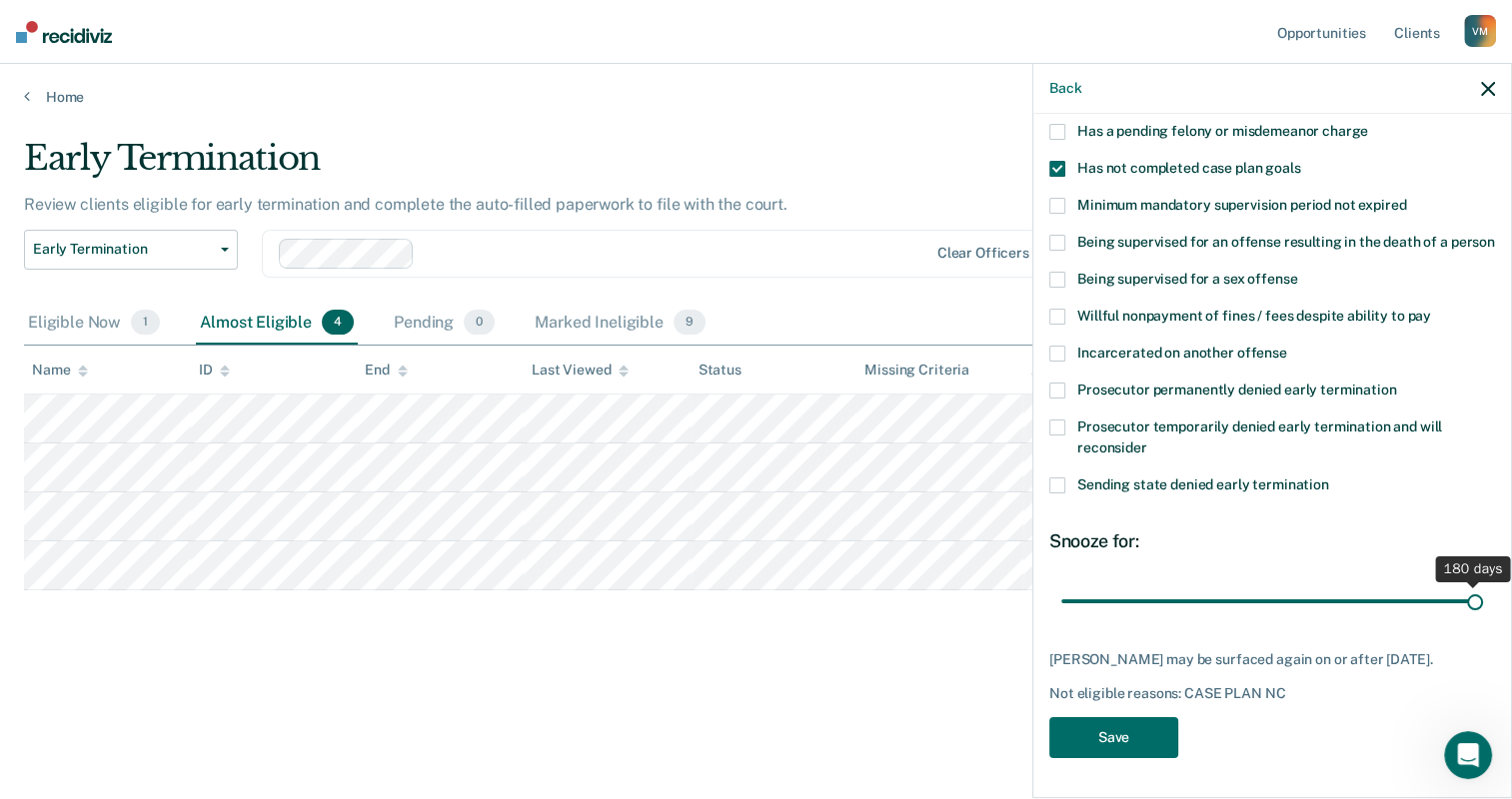 drag, startPoint x: 1327, startPoint y: 615, endPoint x: 1473, endPoint y: 619, distance: 146.05478 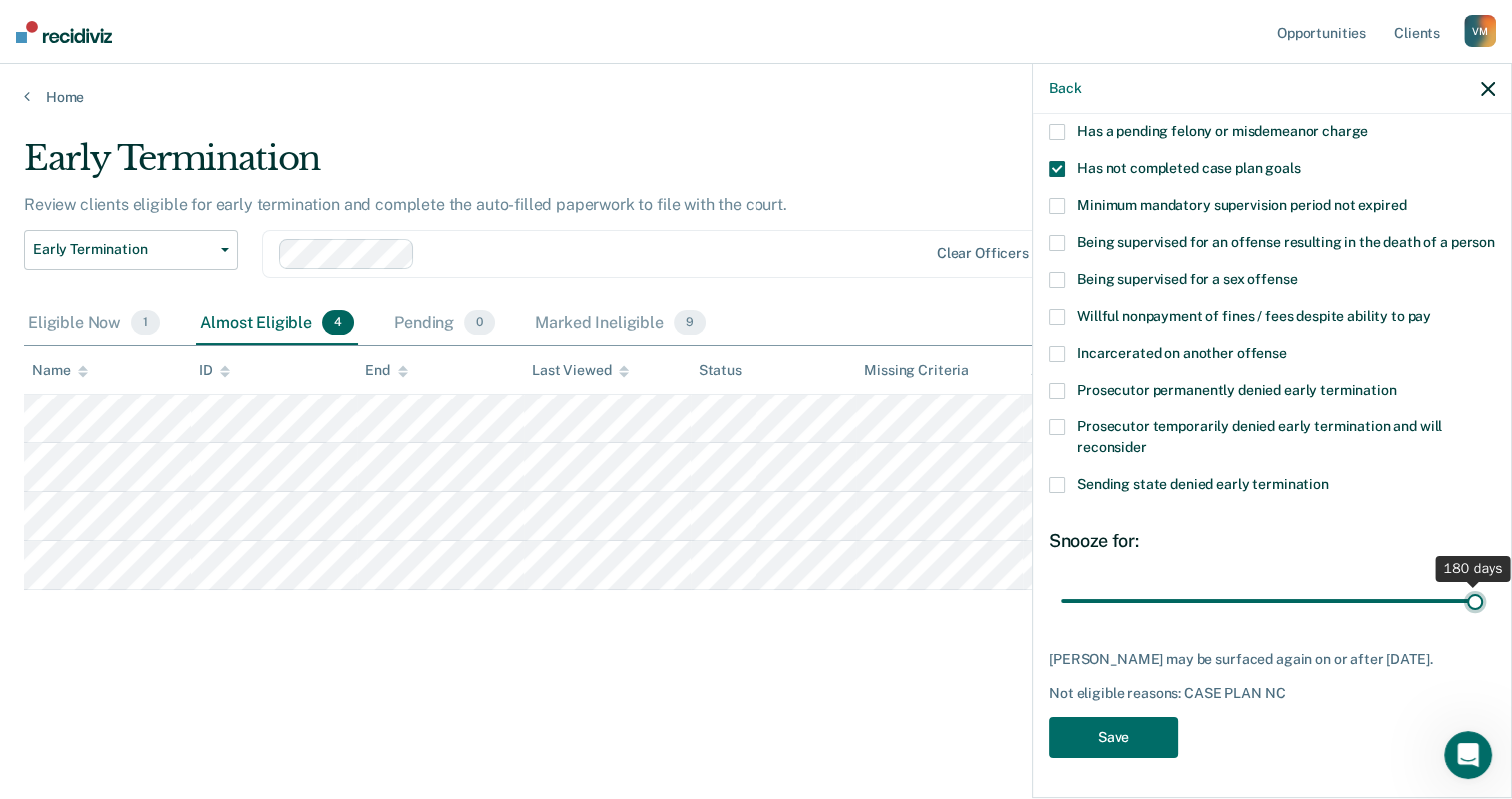 type on "180" 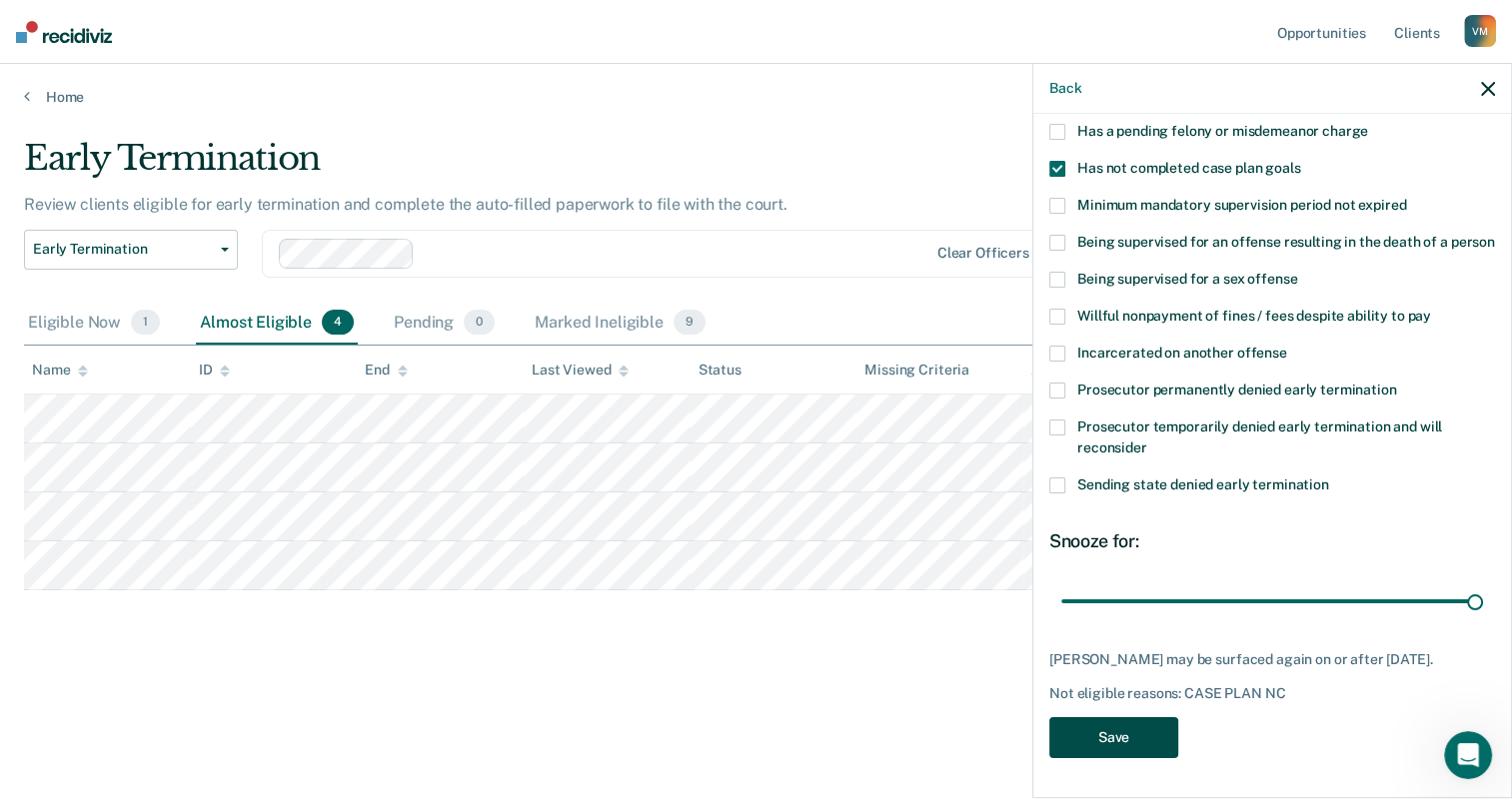 click on "Save" at bounding box center [1113, 737] 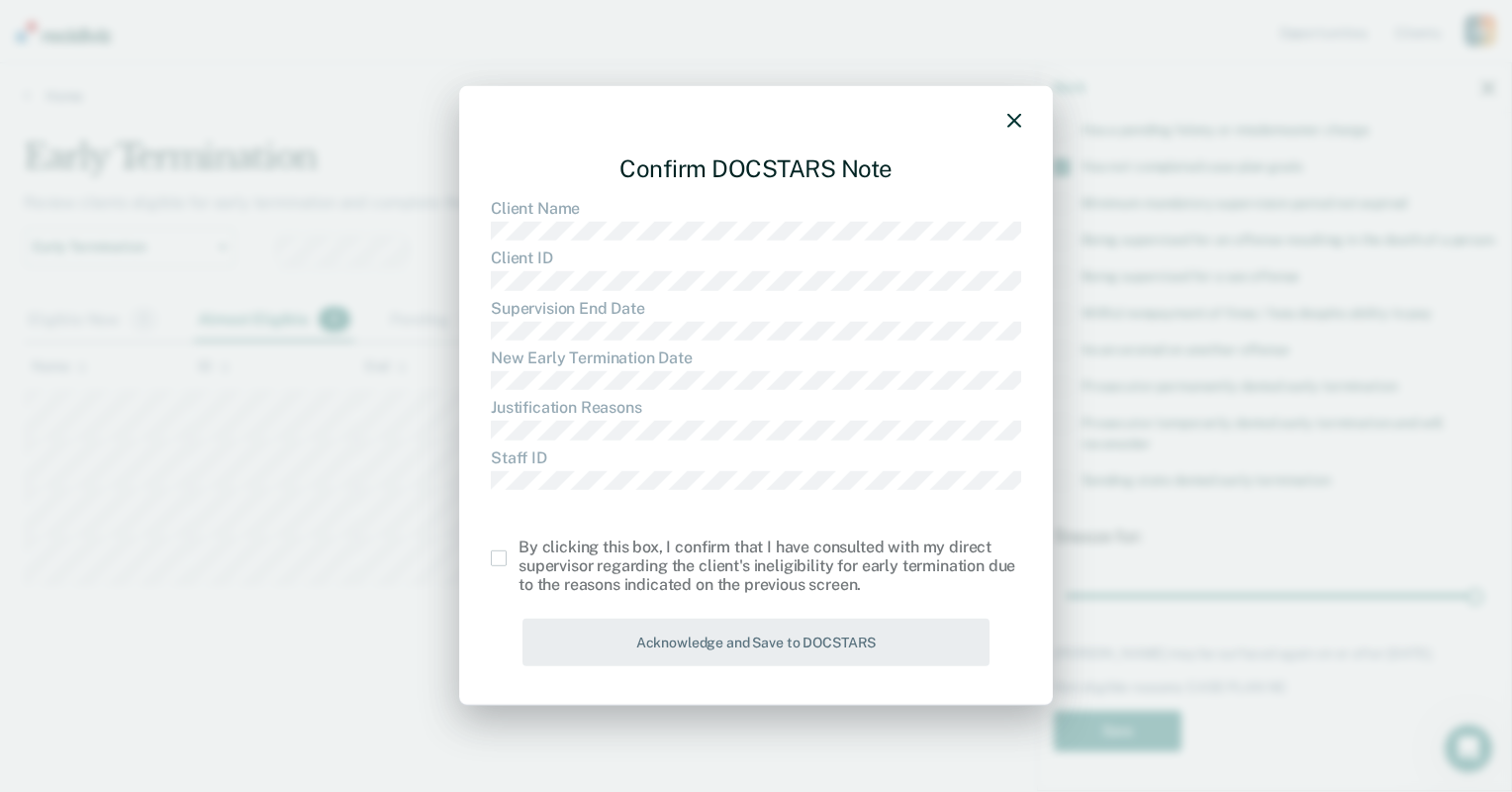 click 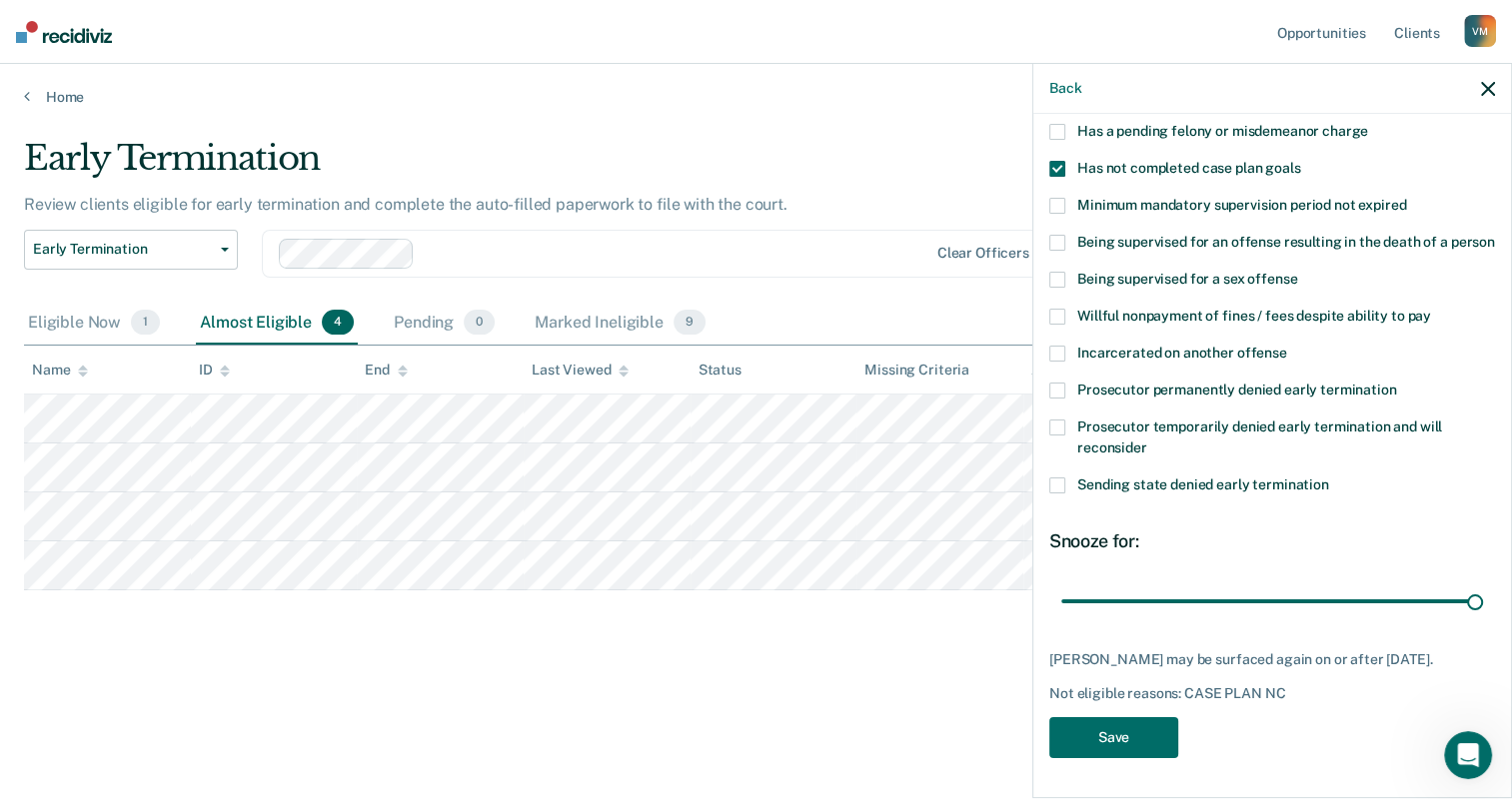 click on "Prosecutor temporarily denied early termination and will reconsider" at bounding box center (1259, 436) 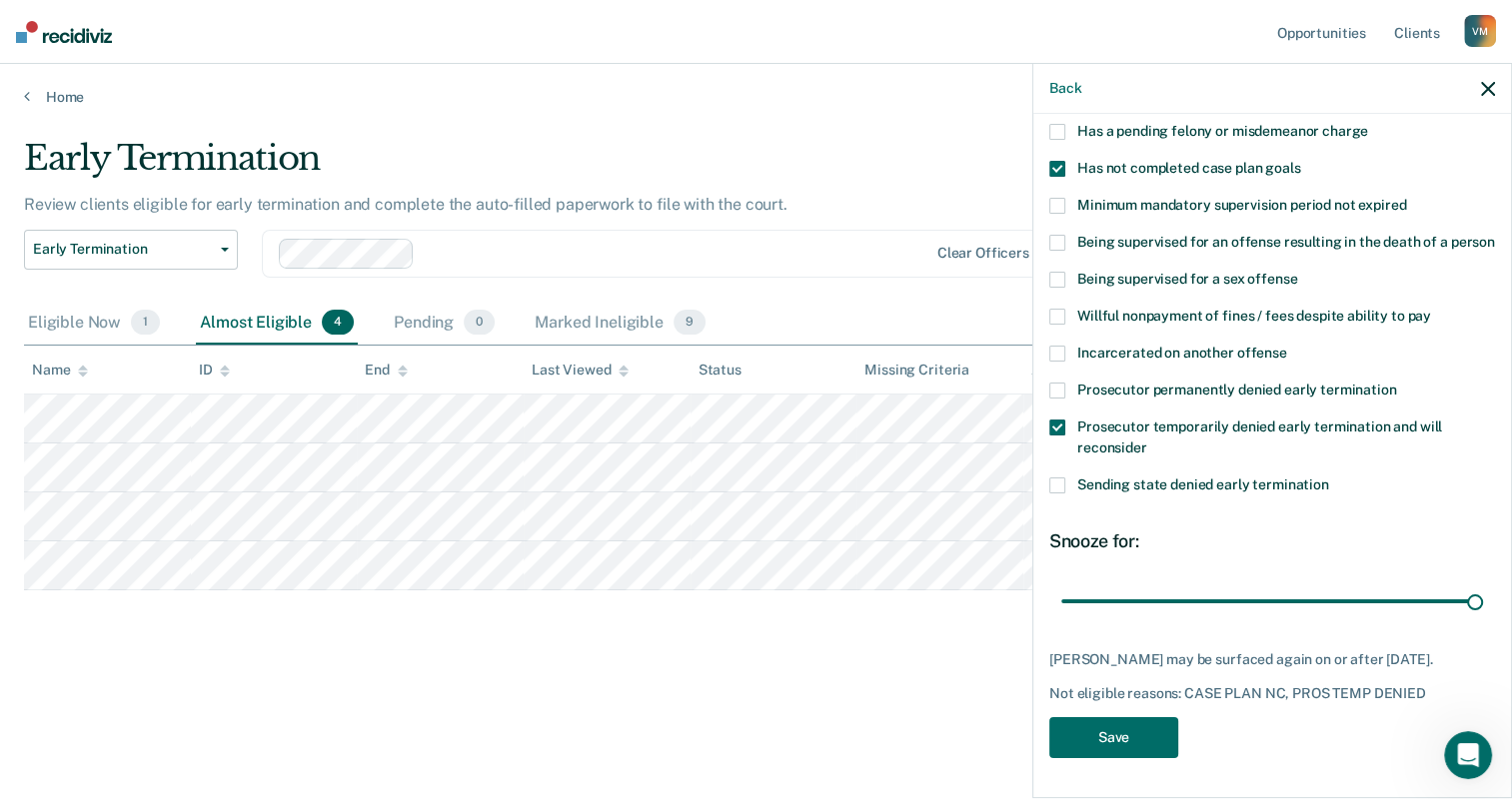 click at bounding box center (1057, 317) 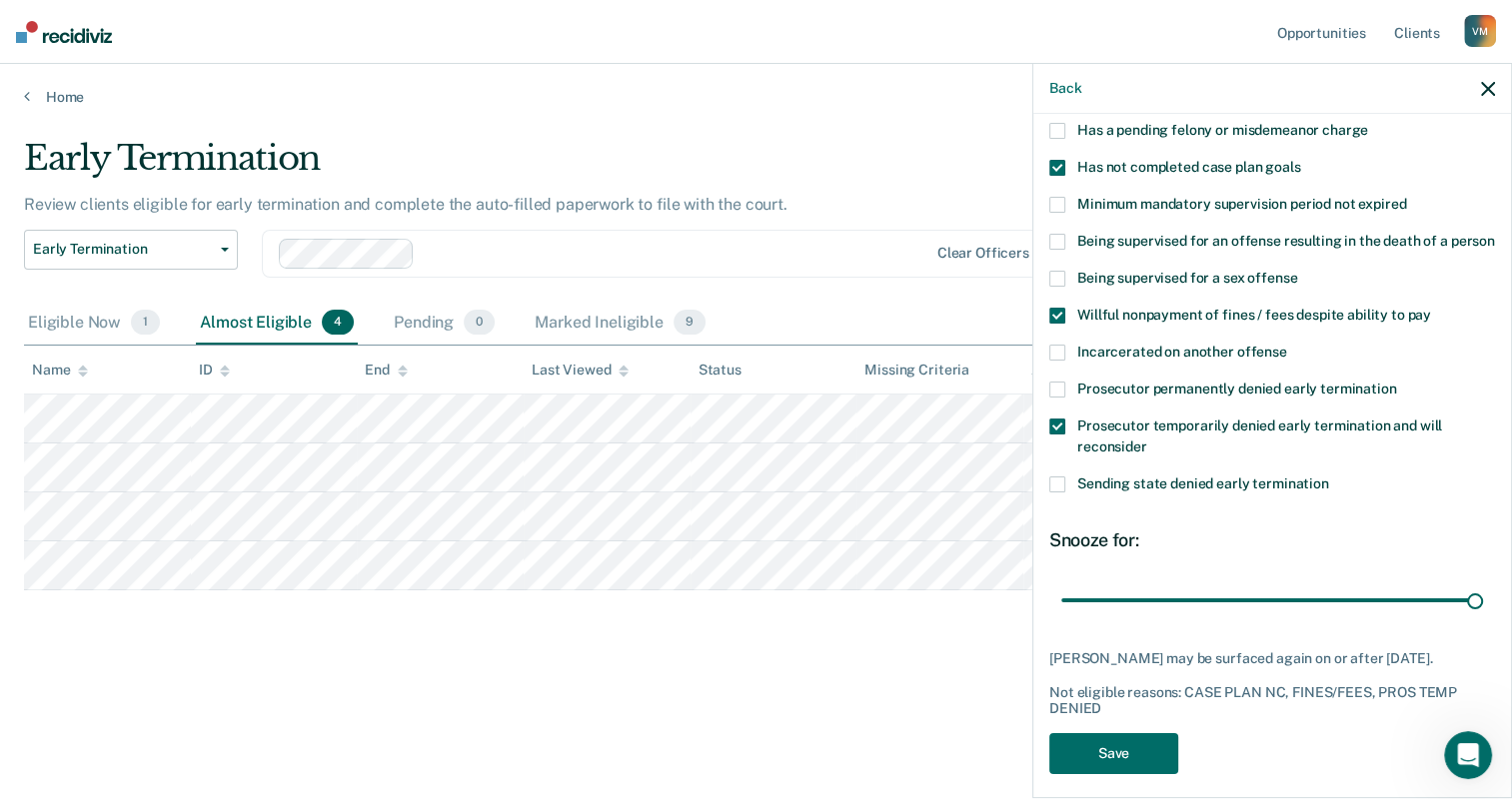 click at bounding box center (1057, 426) 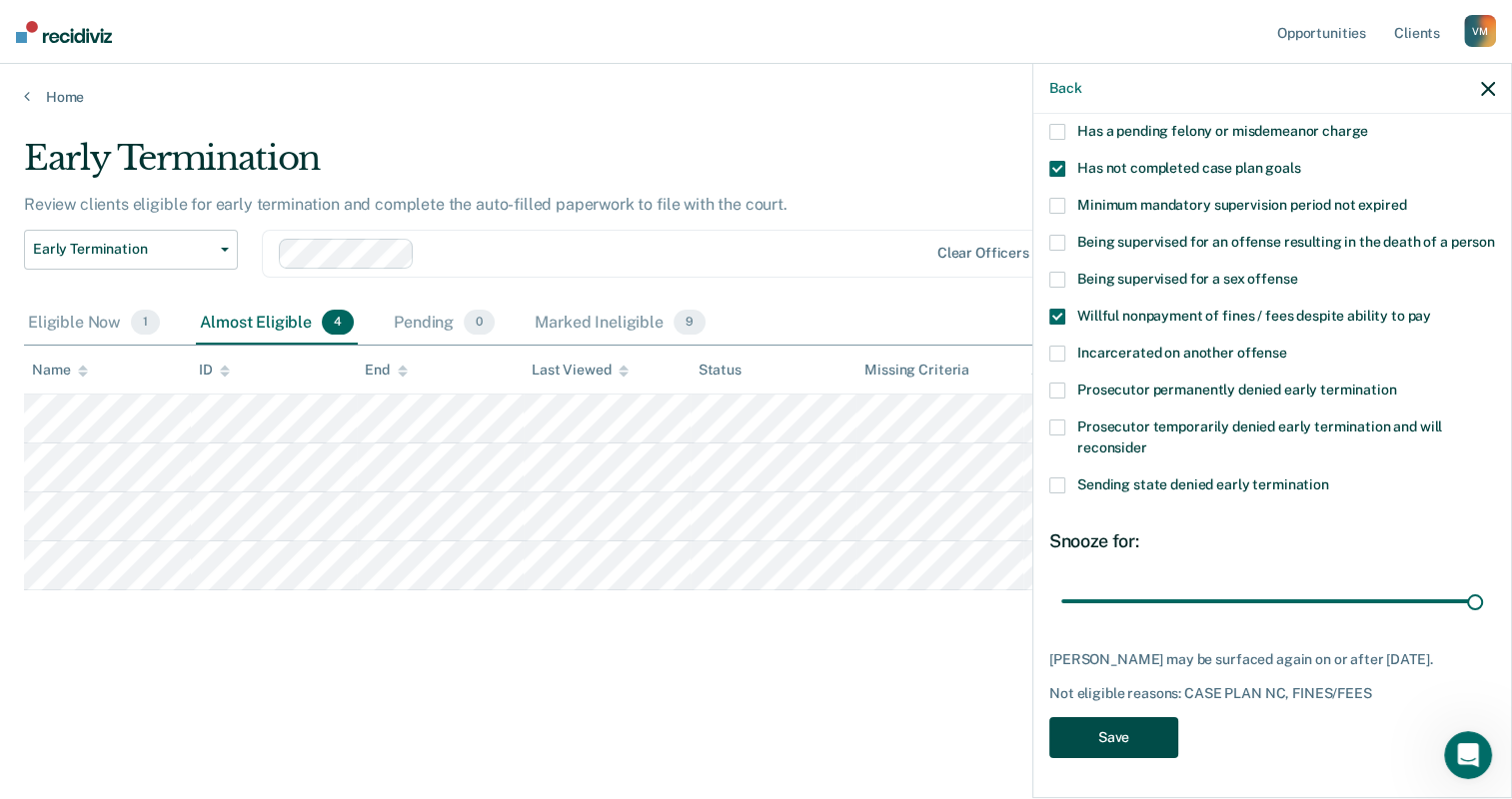 click on "Save" at bounding box center [1113, 737] 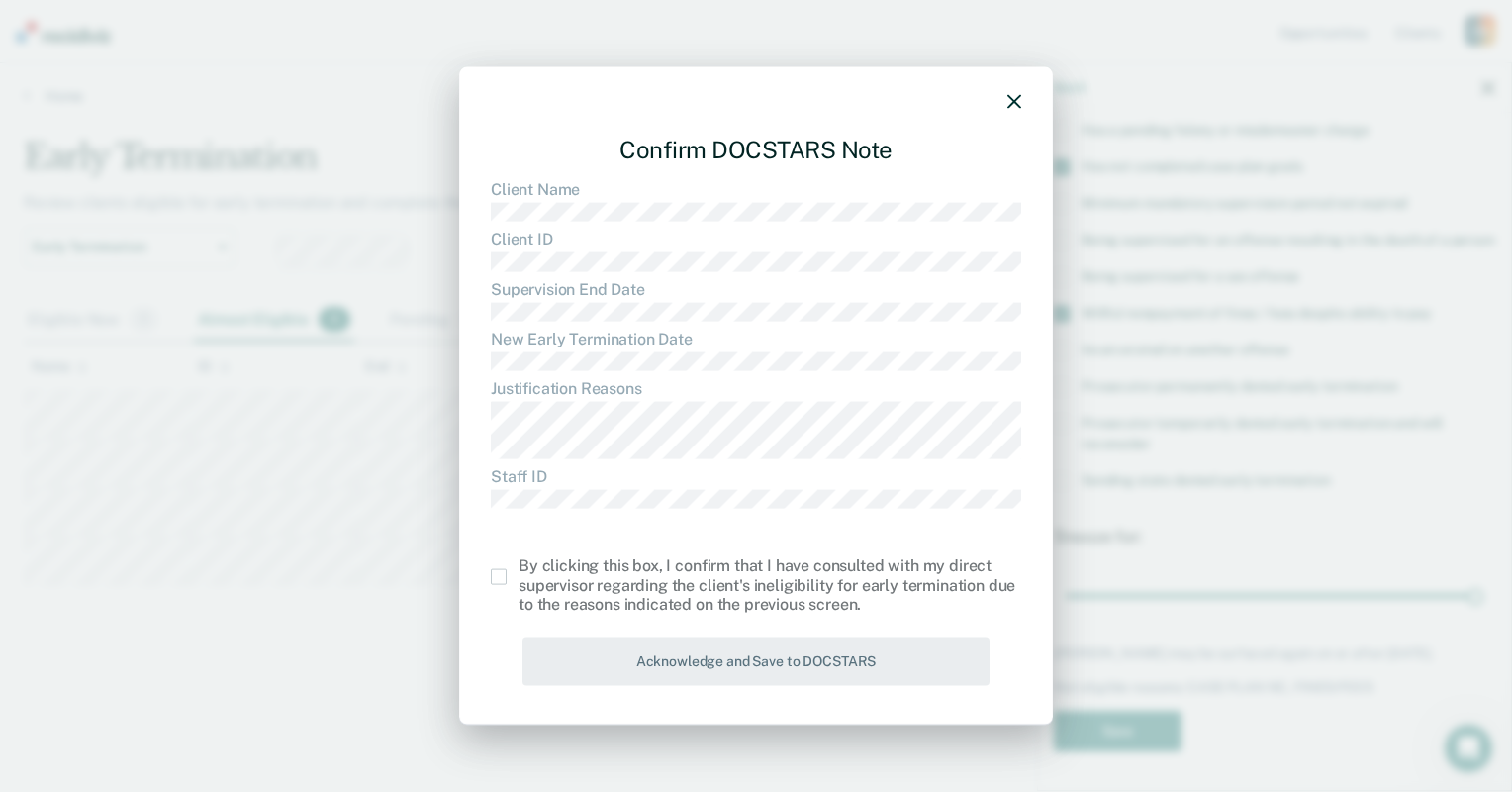 click at bounding box center [499, 577] 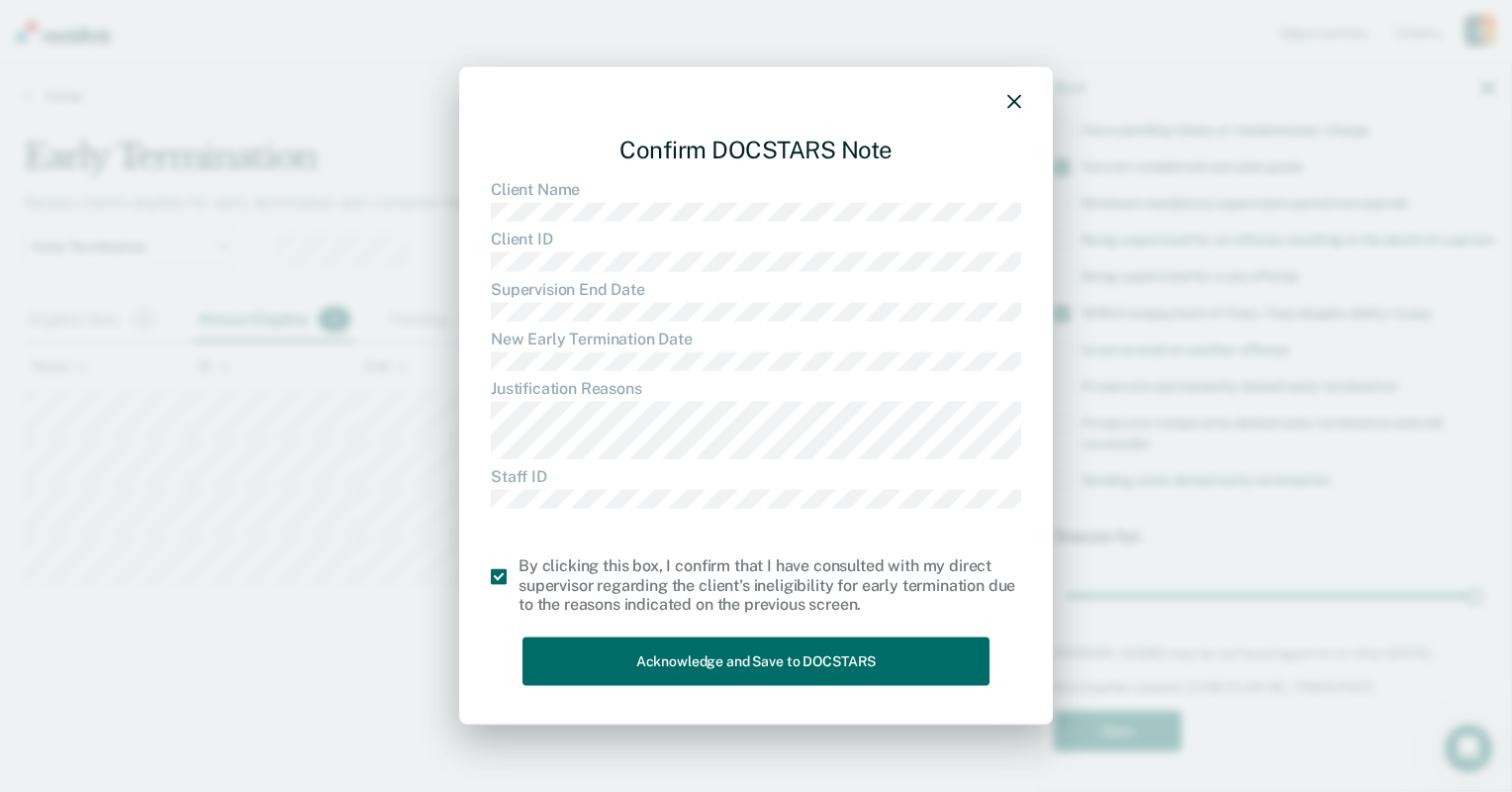 click at bounding box center (499, 577) 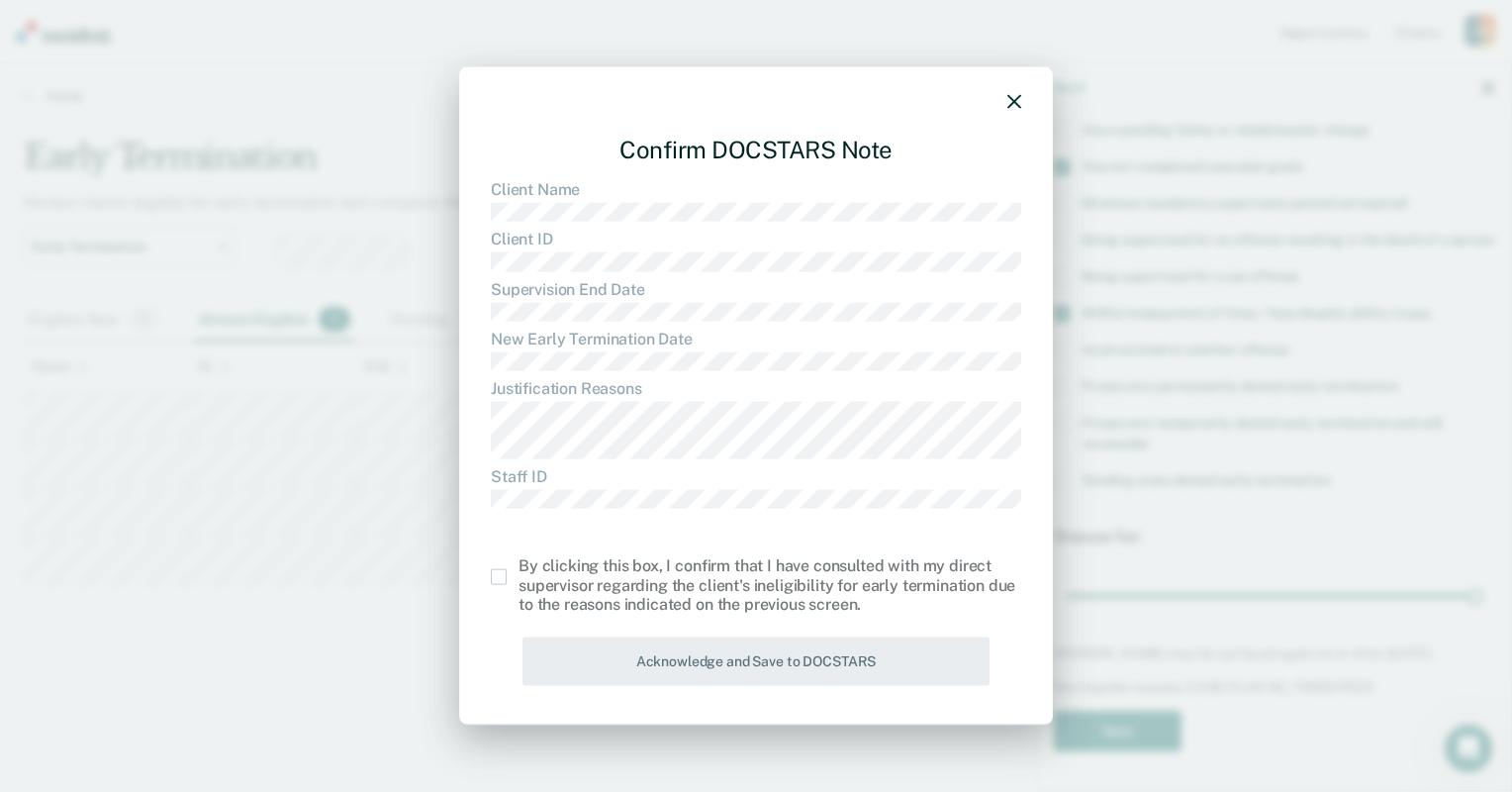 click at bounding box center (499, 577) 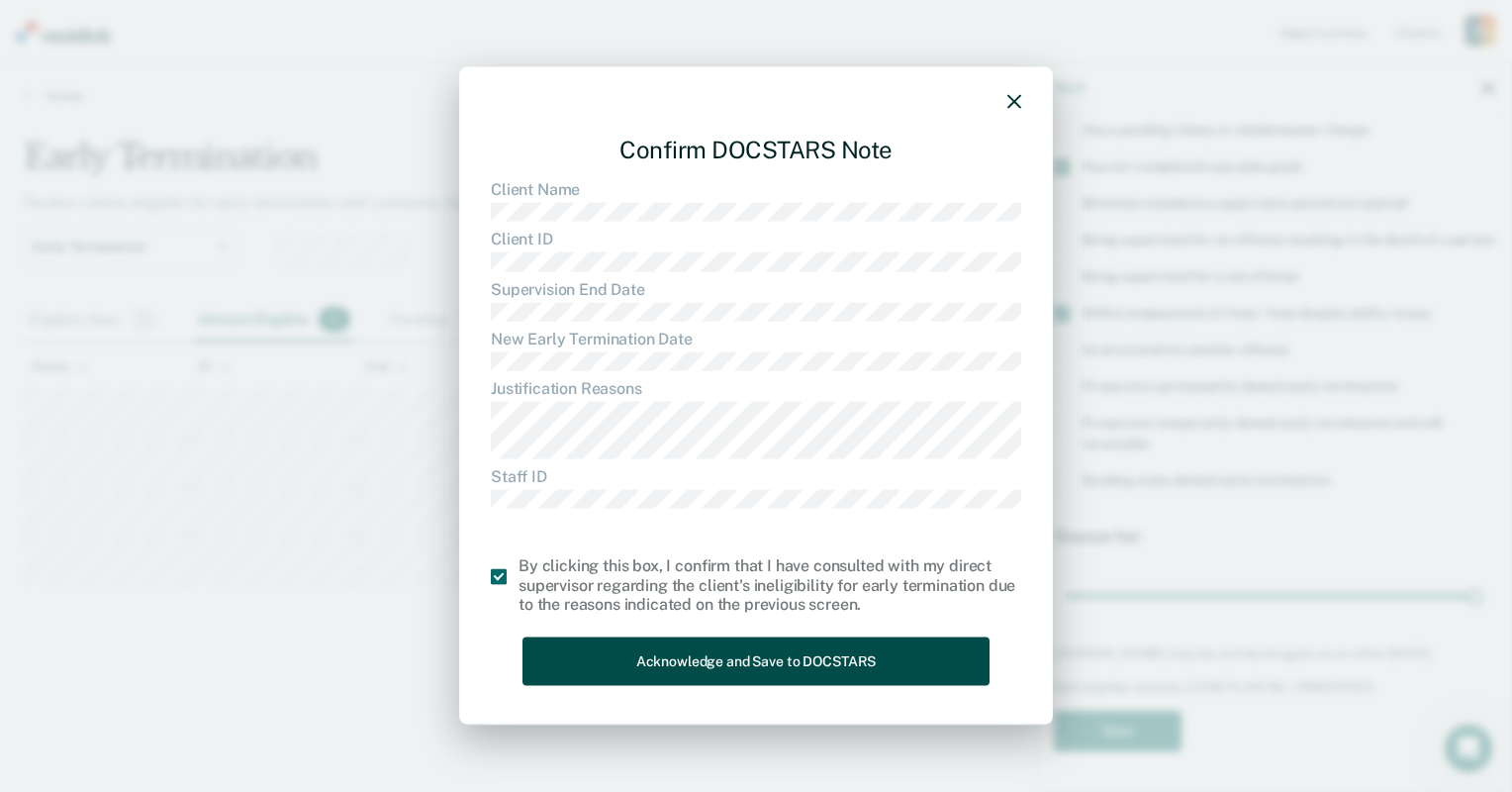 click on "Acknowledge and Save to DOCSTARS" at bounding box center (756, 661) 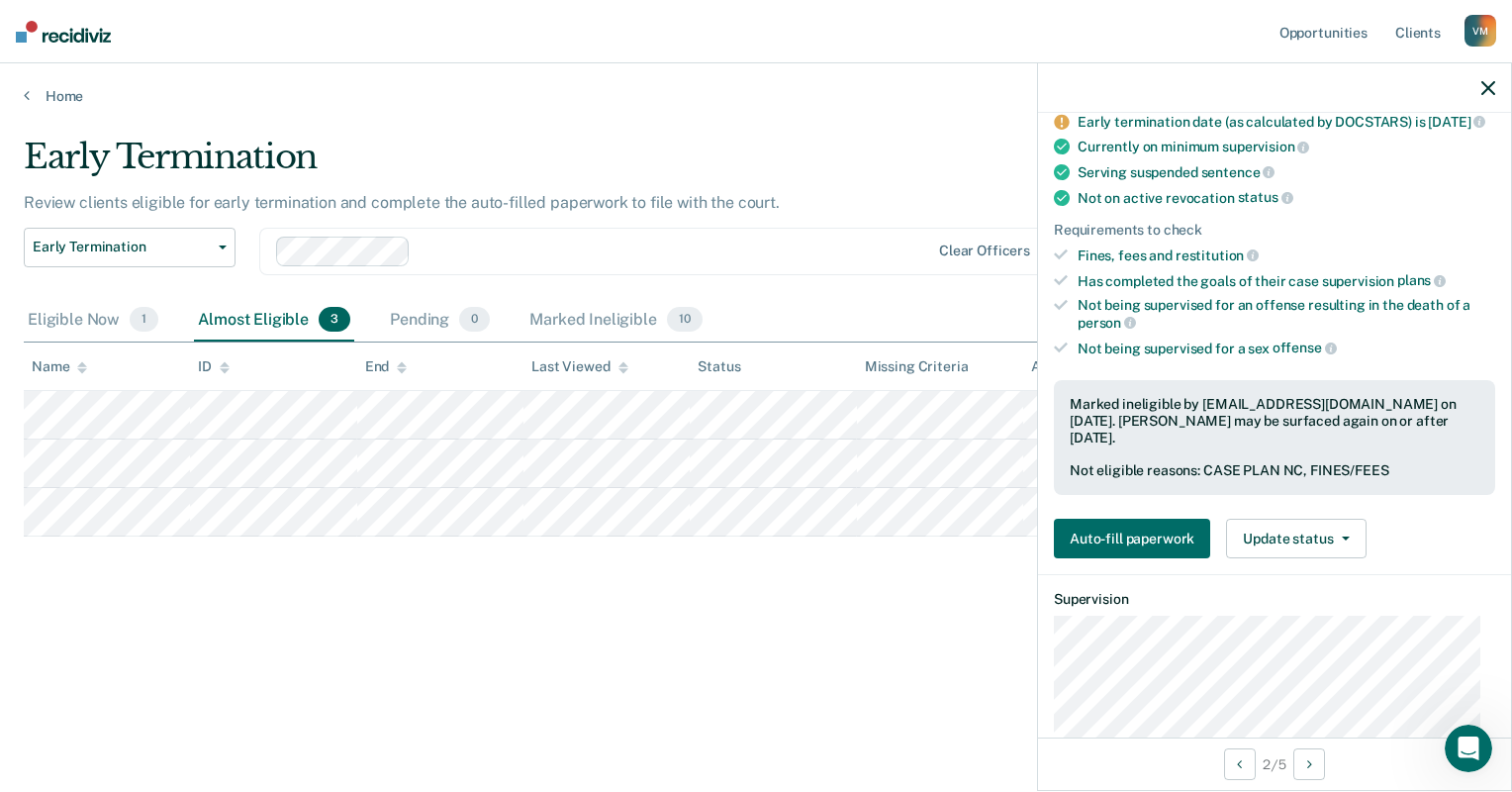 click on "Early Termination   Review clients eligible for early termination and complete the auto-filled paperwork to file with the court. Early Termination Early Termination Clear   officers Eligible Now 1 Almost Eligible 3 Pending 0 Marked Ineligible 10
To pick up a draggable item, press the space bar.
While dragging, use the arrow keys to move the item.
Press space again to drop the item in its new position, or press escape to cancel.
Name ID End Last Viewed Status Missing Criteria Assigned to" at bounding box center [756, 390] 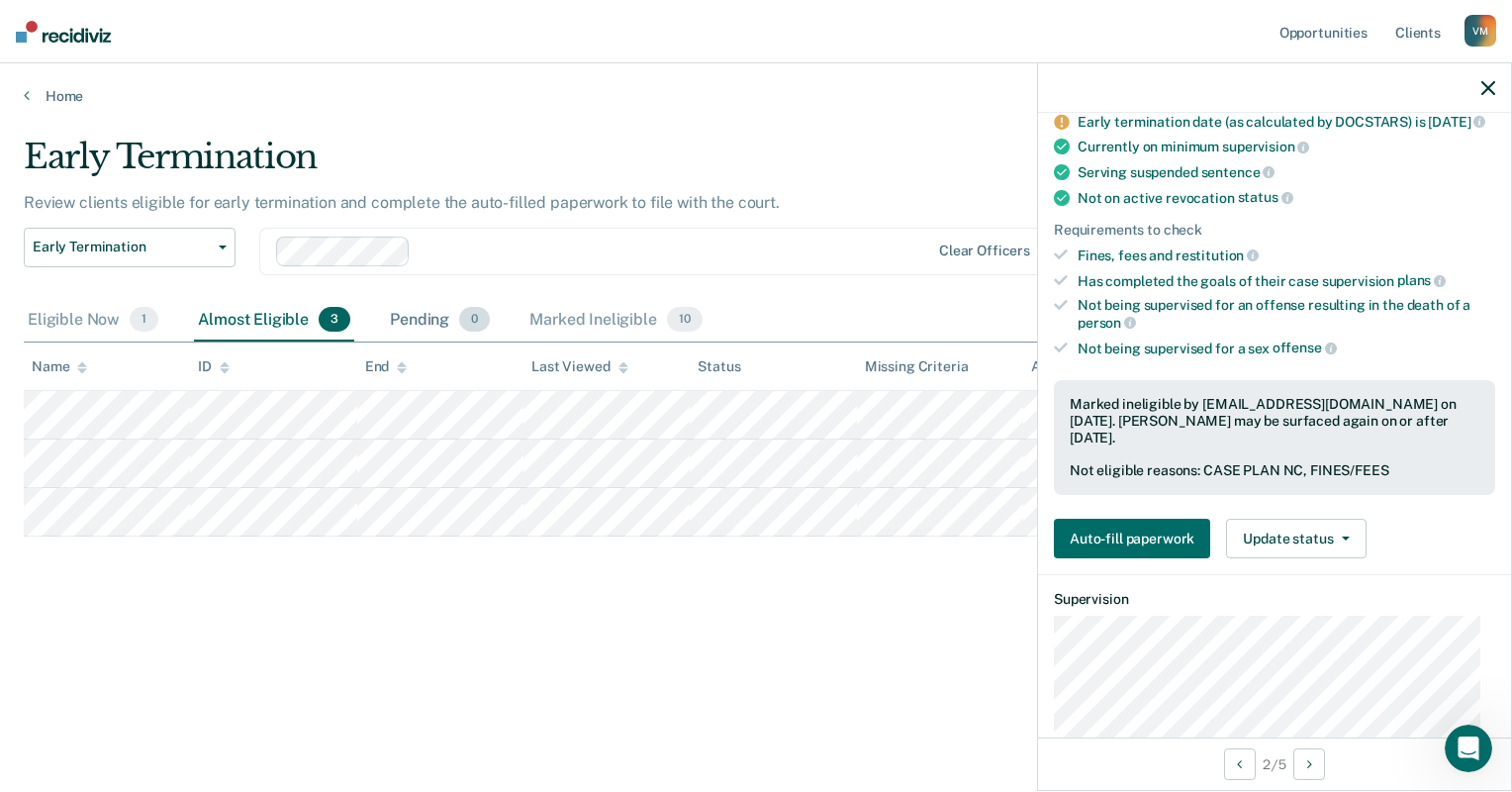 click on "Pending 0" at bounding box center (439, 321) 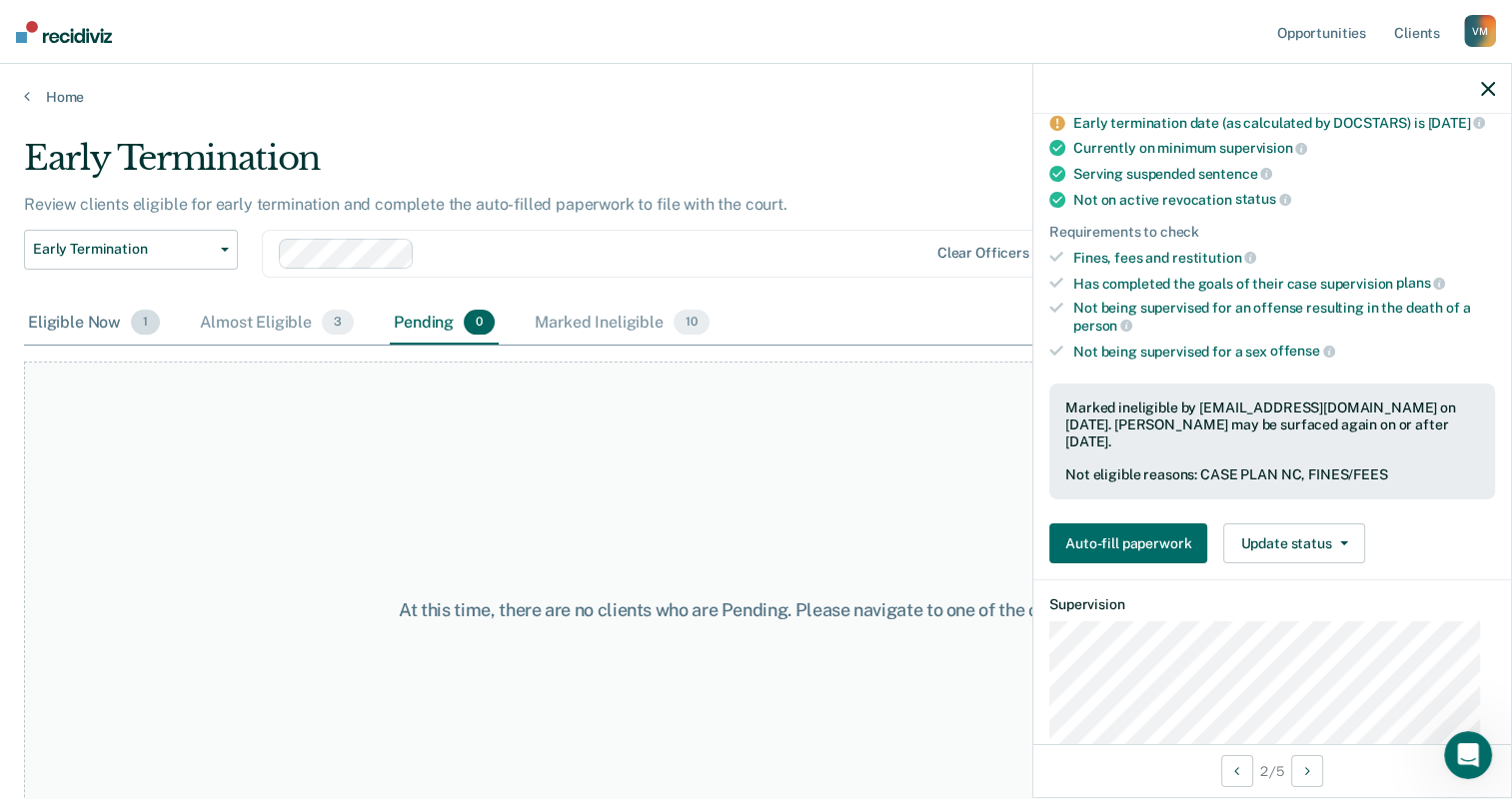 click on "Eligible Now 1" at bounding box center (94, 324) 